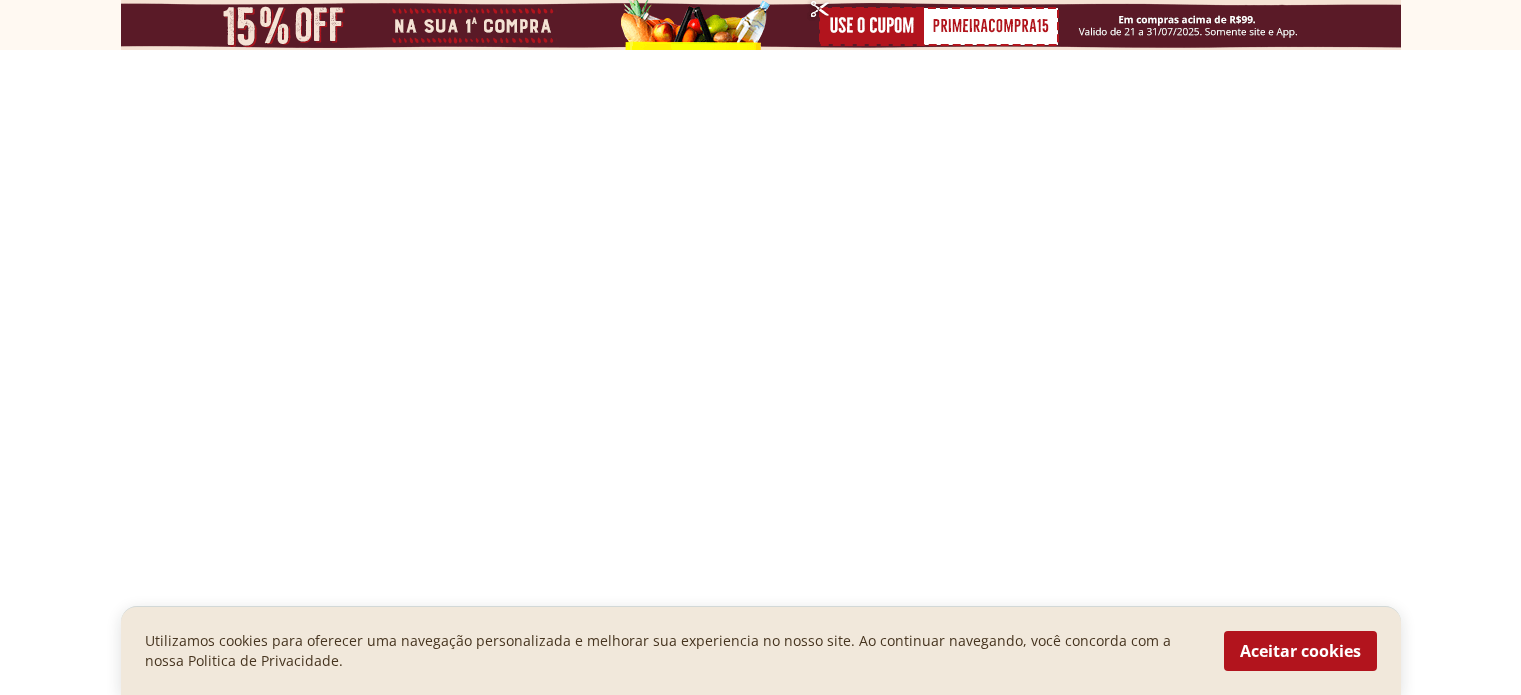 scroll, scrollTop: 0, scrollLeft: 0, axis: both 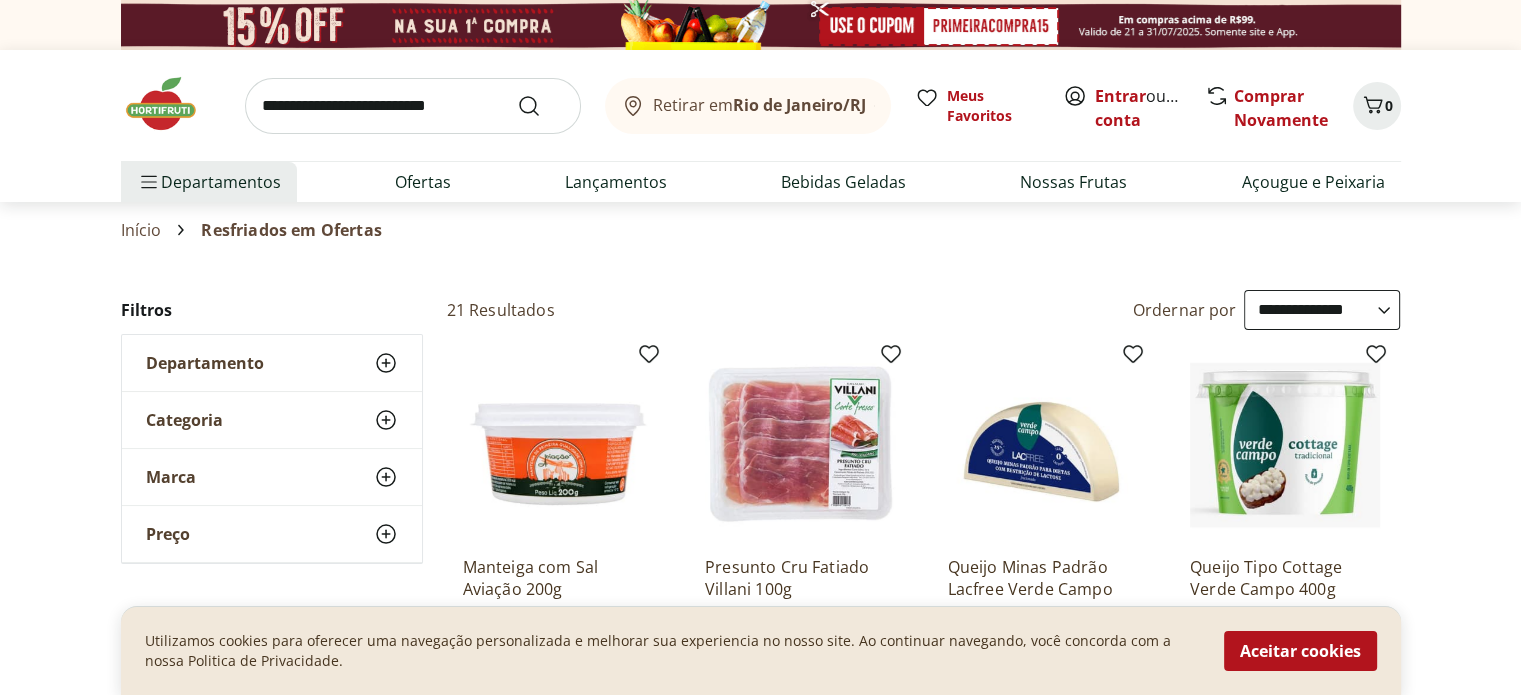 click on "**********" at bounding box center [1322, 310] 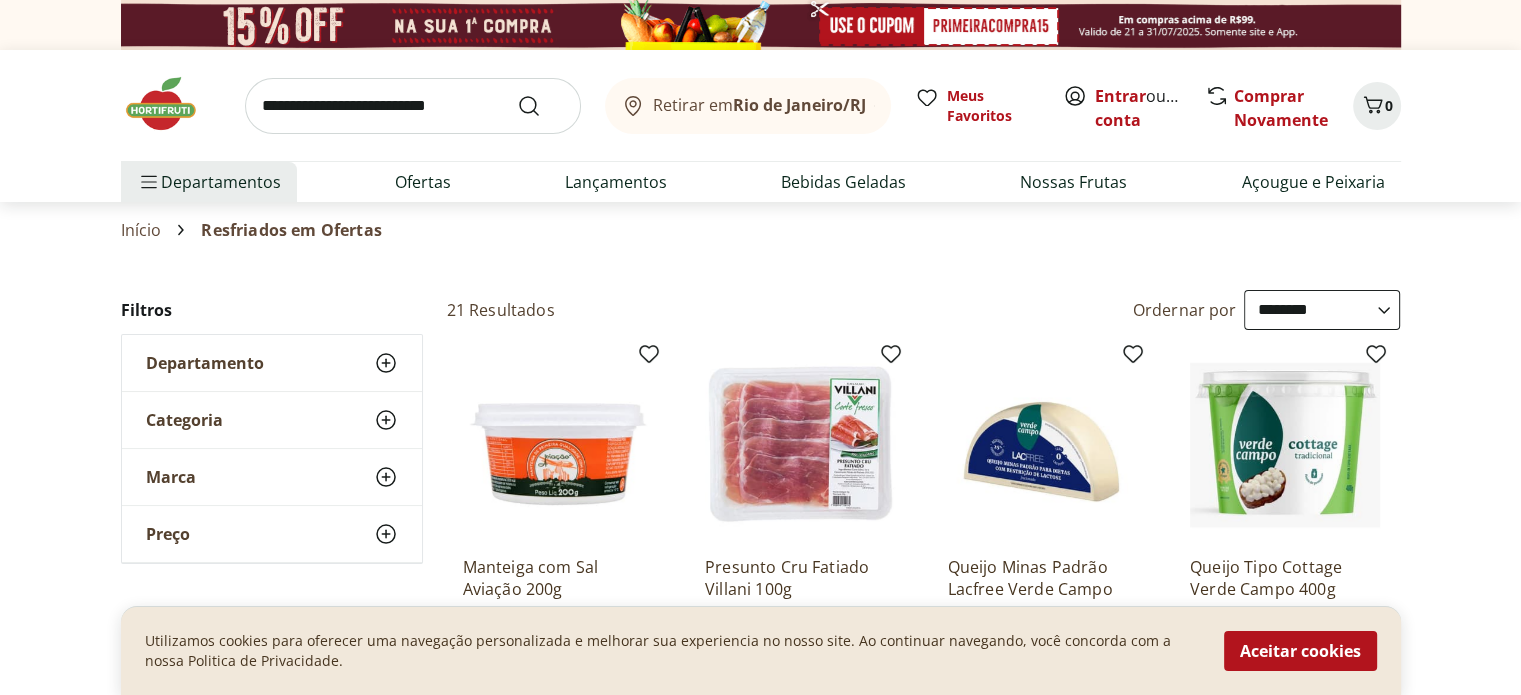 click on "**********" at bounding box center [1322, 310] 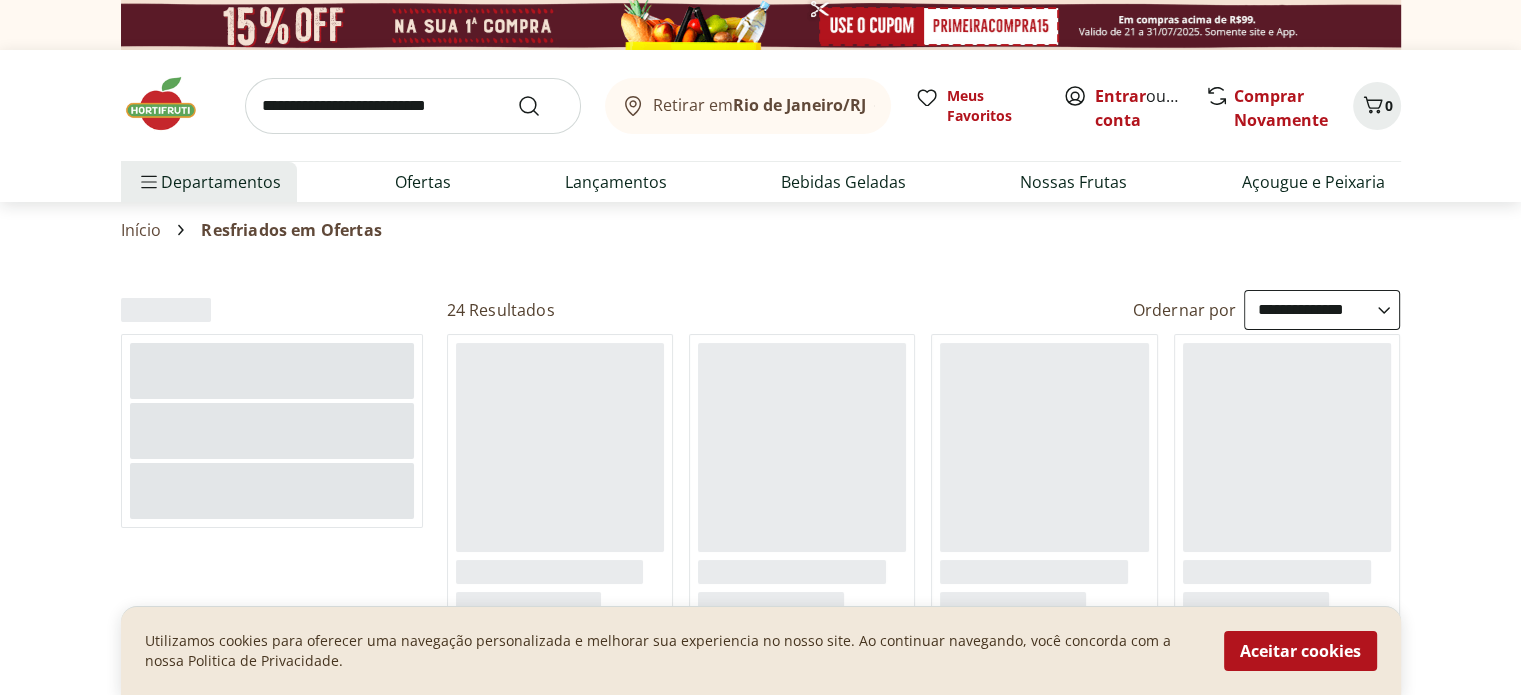 select on "**********" 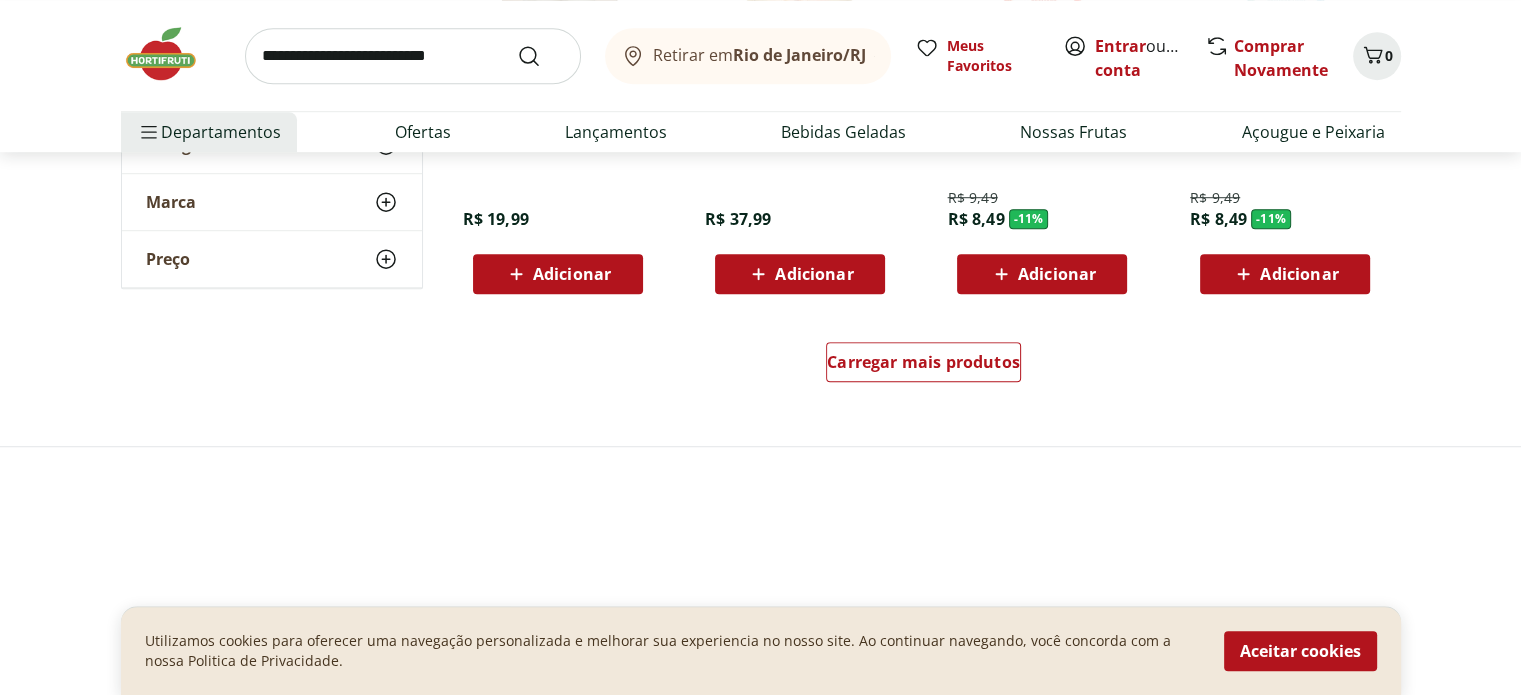 scroll, scrollTop: 1400, scrollLeft: 0, axis: vertical 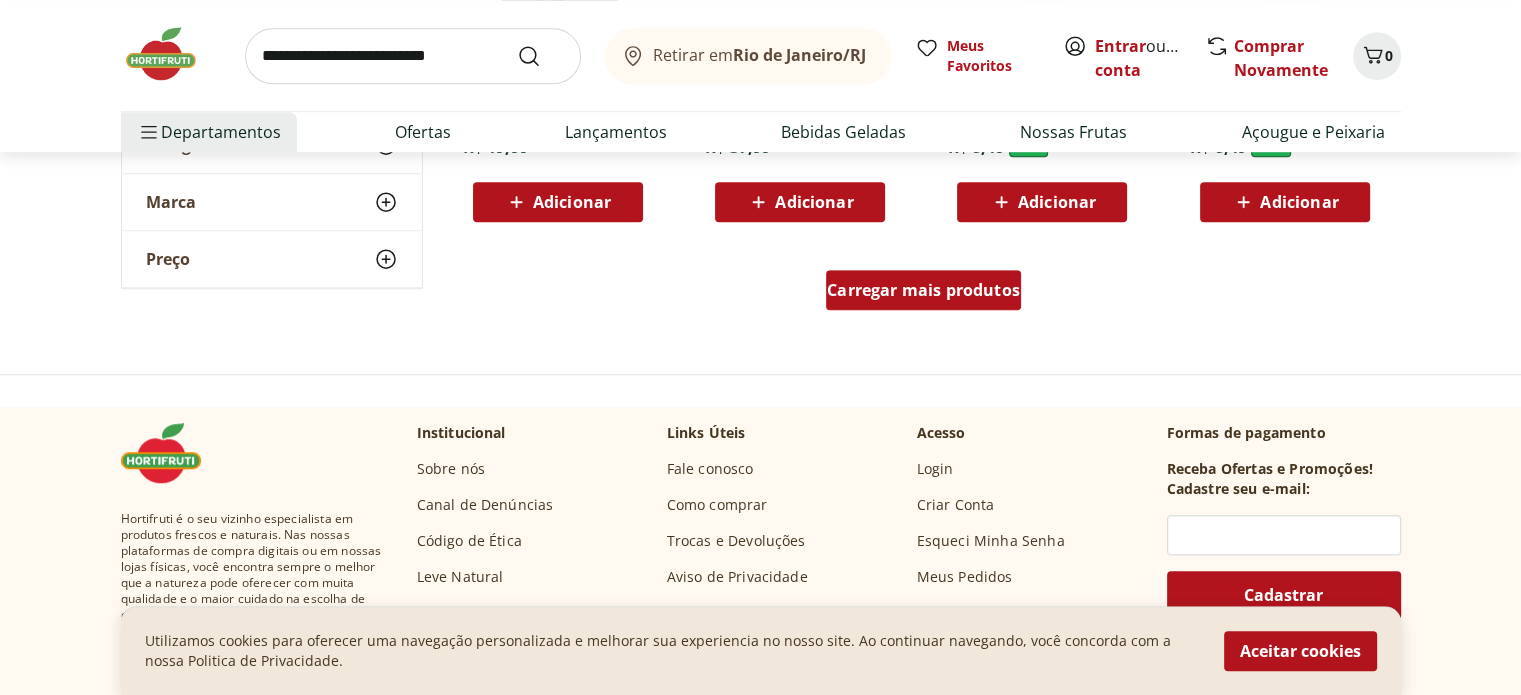 click on "Carregar mais produtos" at bounding box center [923, 290] 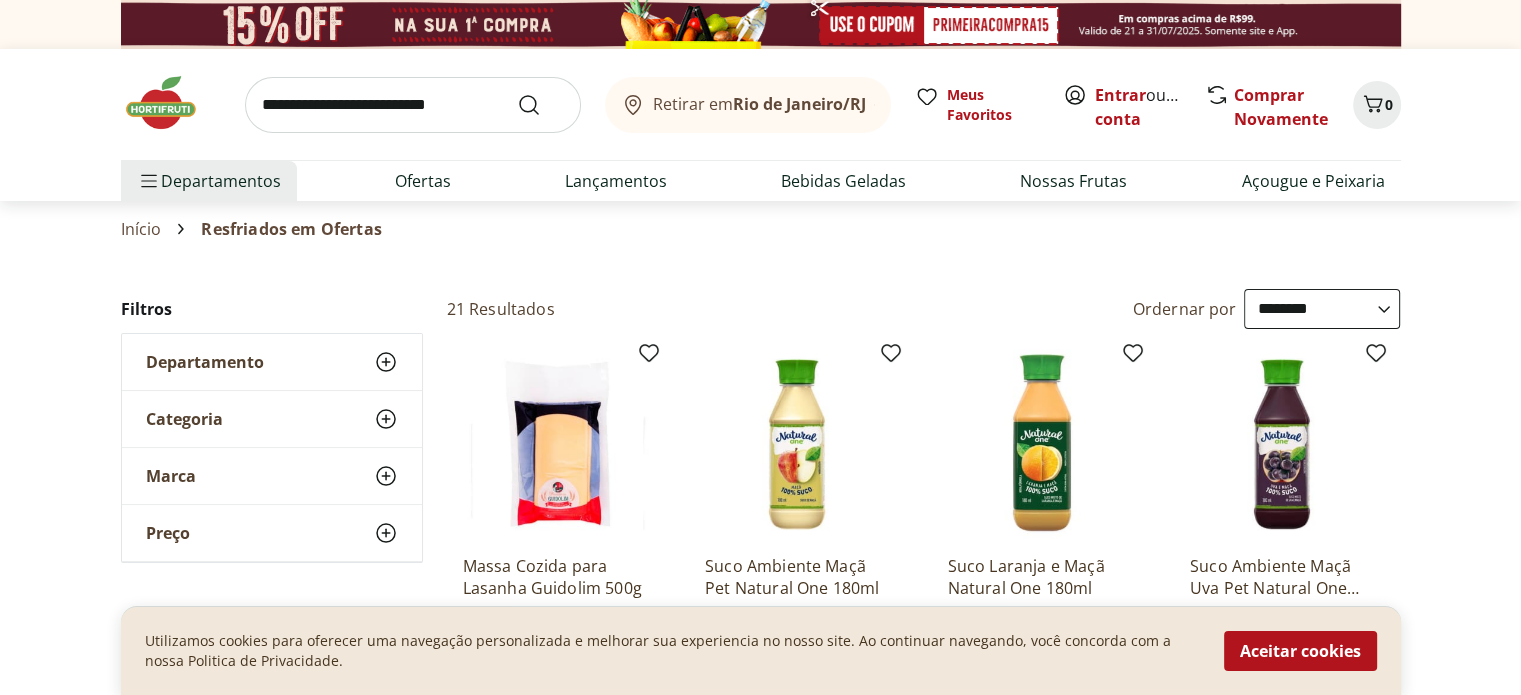 scroll, scrollTop: 0, scrollLeft: 0, axis: both 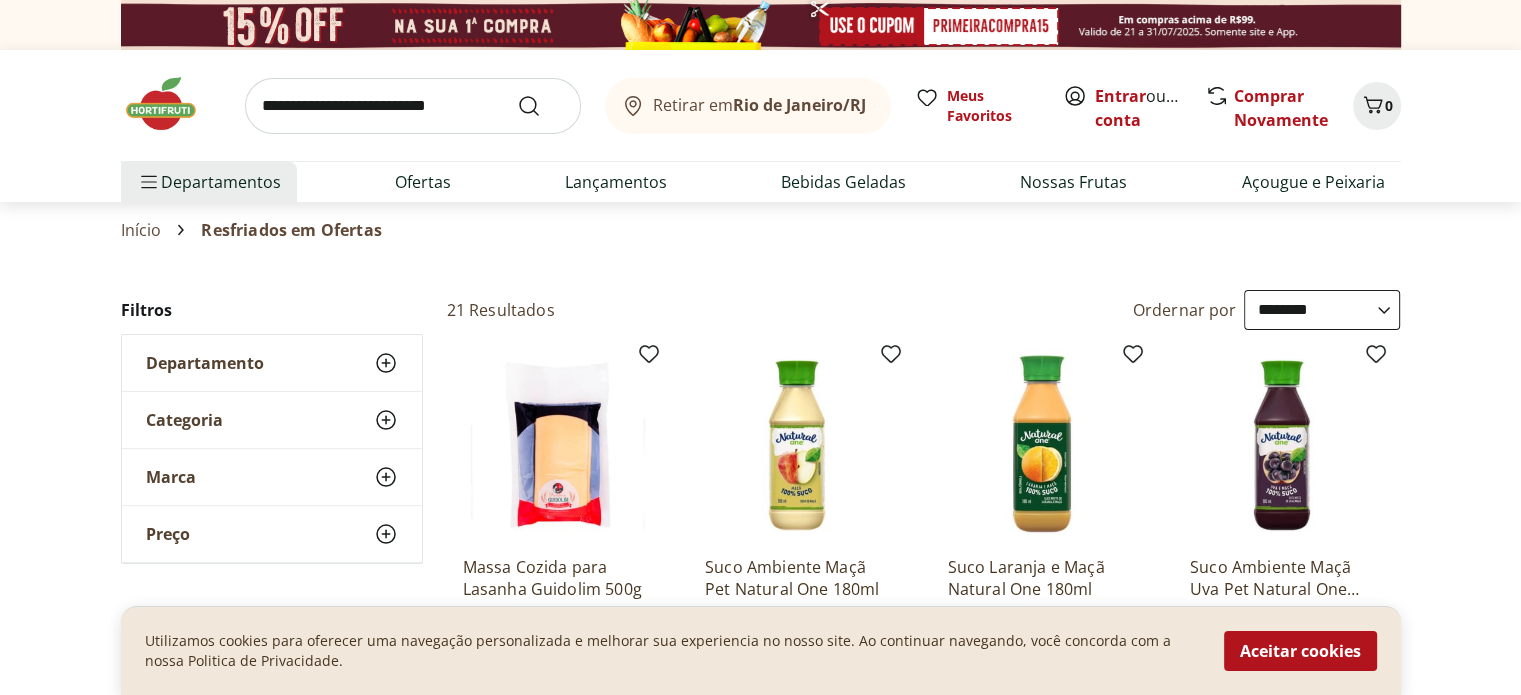 click at bounding box center [413, 106] 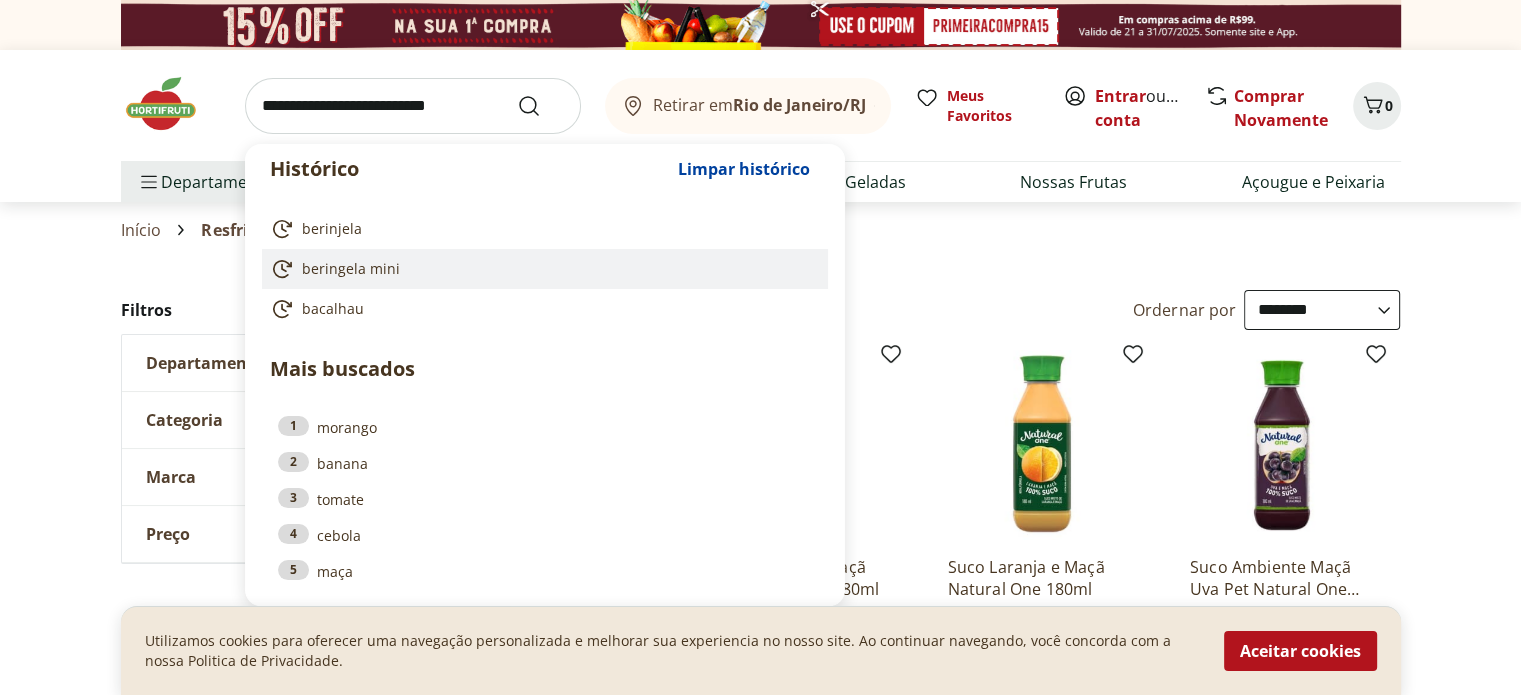 click on "beringela mini" at bounding box center (351, 269) 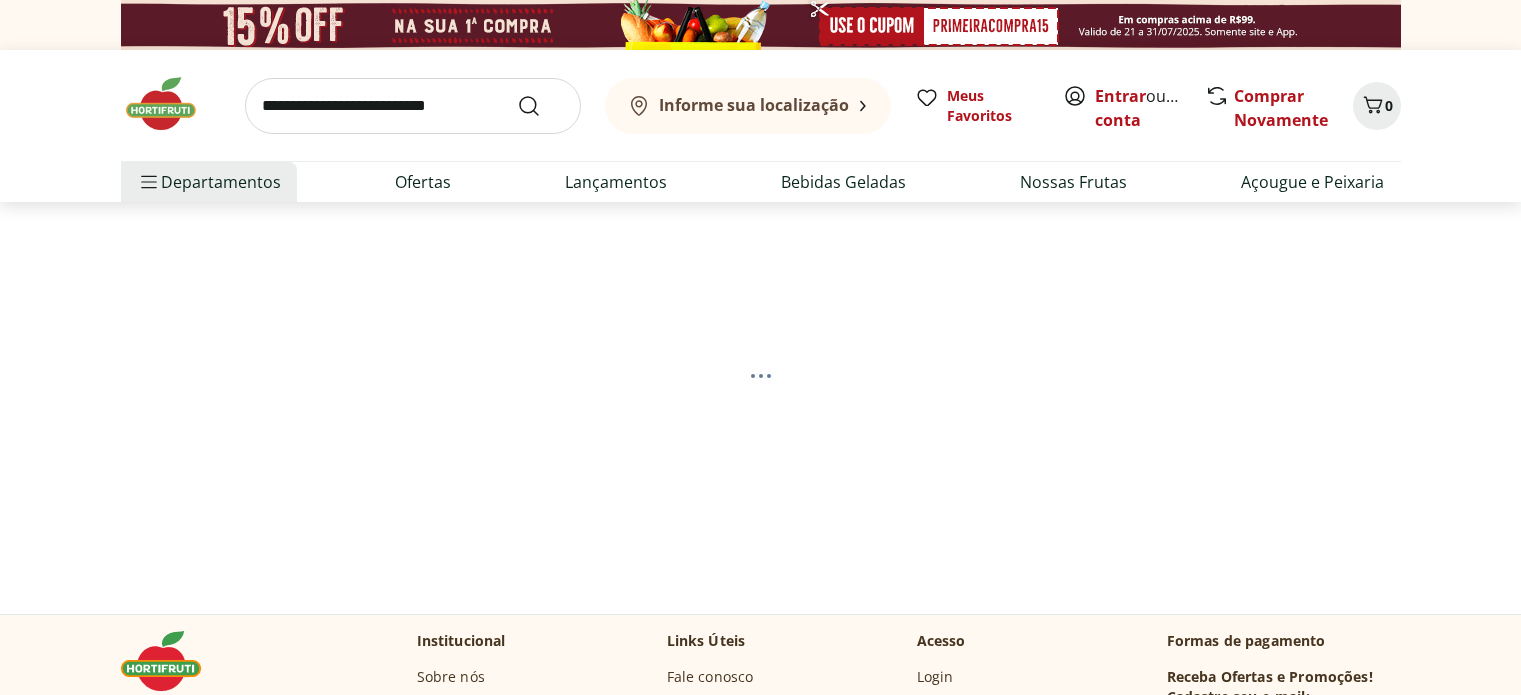 scroll, scrollTop: 0, scrollLeft: 0, axis: both 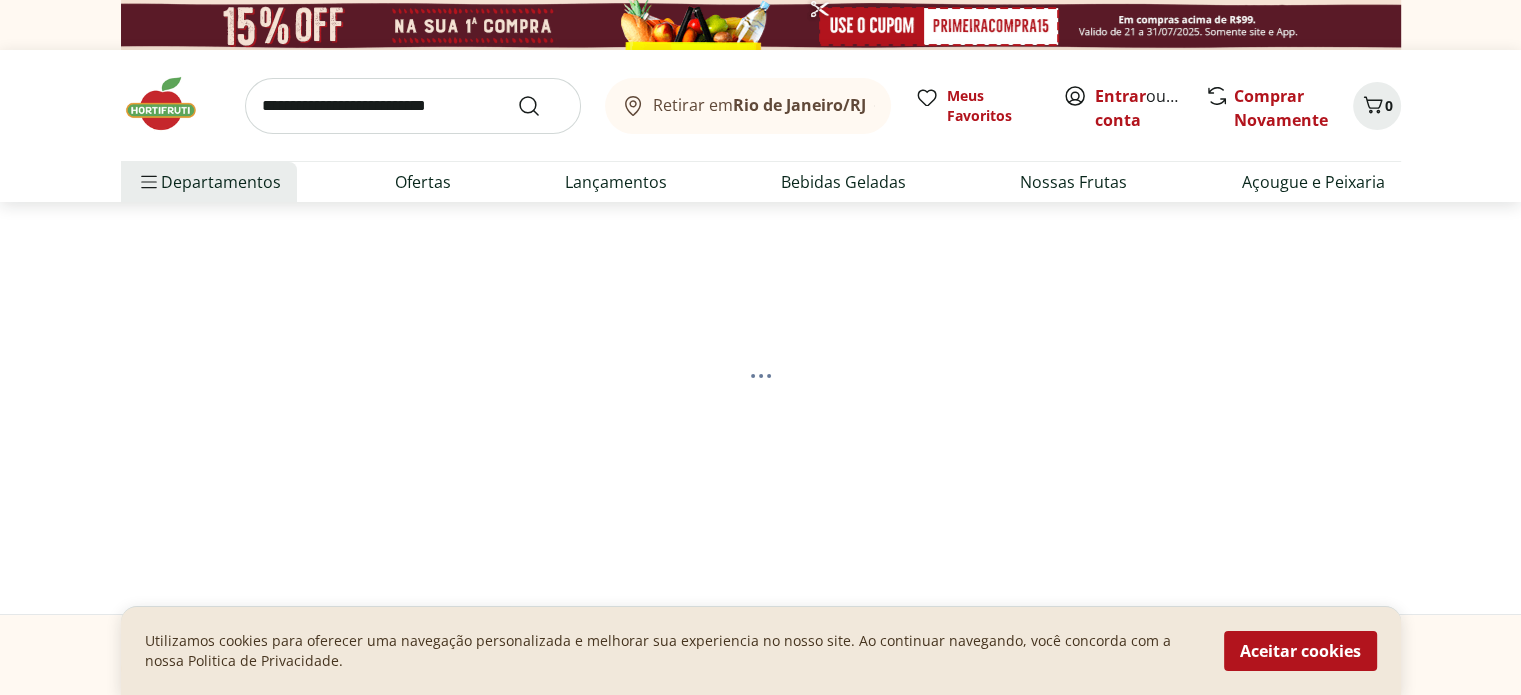 select on "**********" 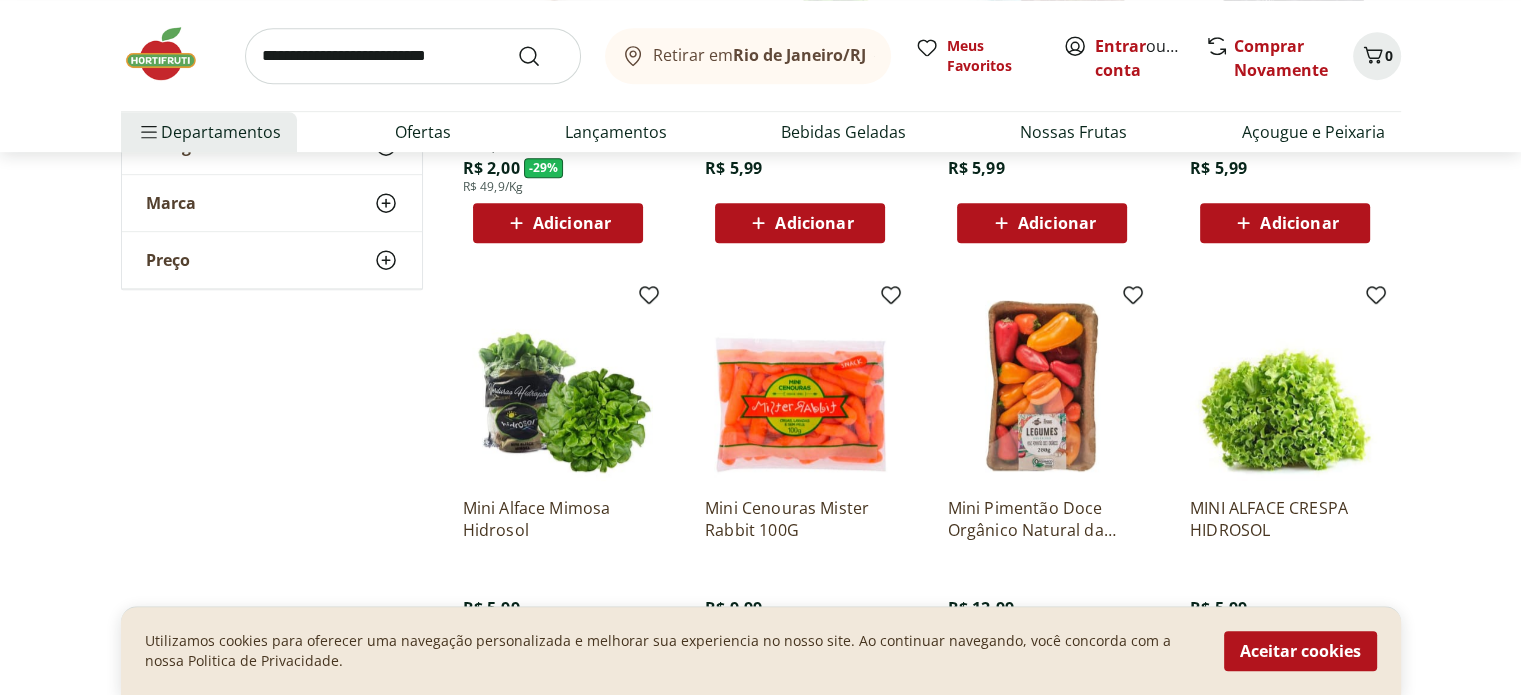 scroll, scrollTop: 1100, scrollLeft: 0, axis: vertical 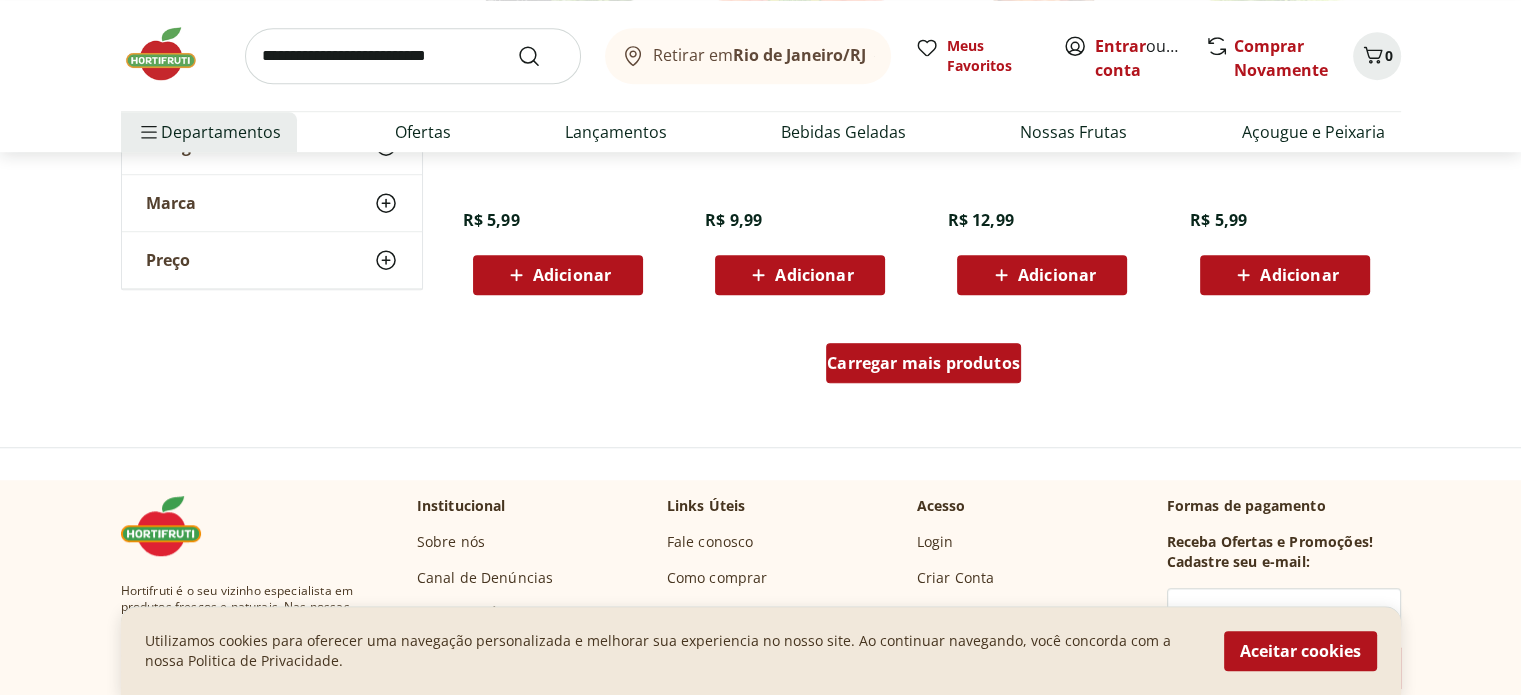 click on "Carregar mais produtos" at bounding box center [923, 363] 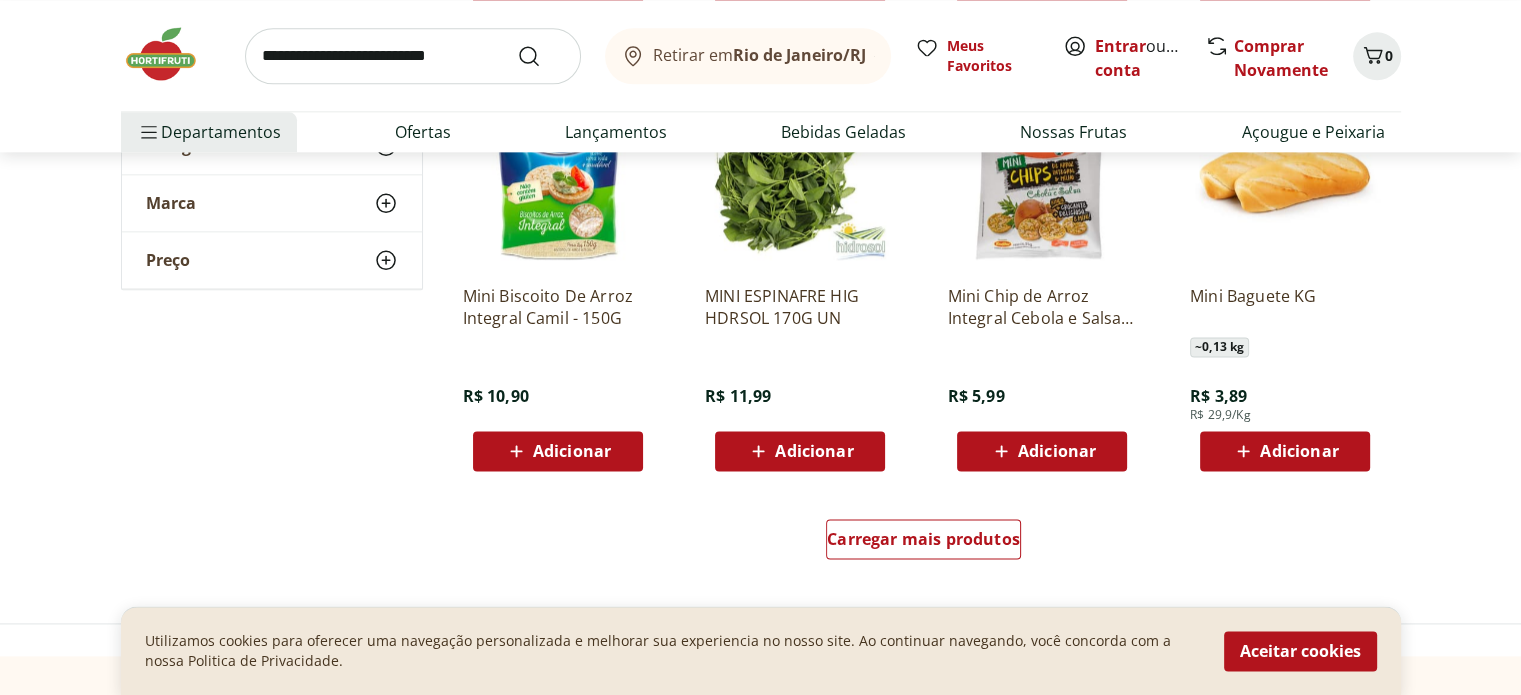 scroll, scrollTop: 2600, scrollLeft: 0, axis: vertical 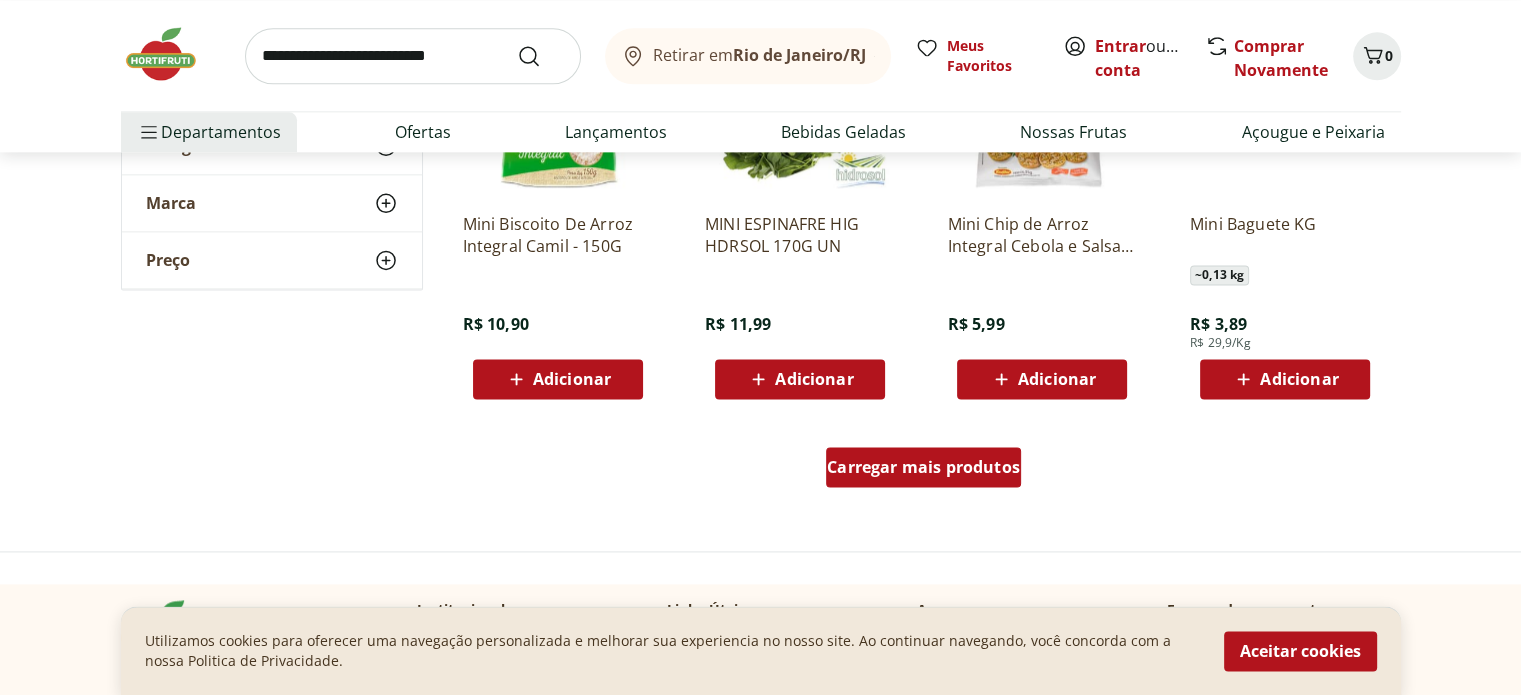click on "Carregar mais produtos" at bounding box center [923, 467] 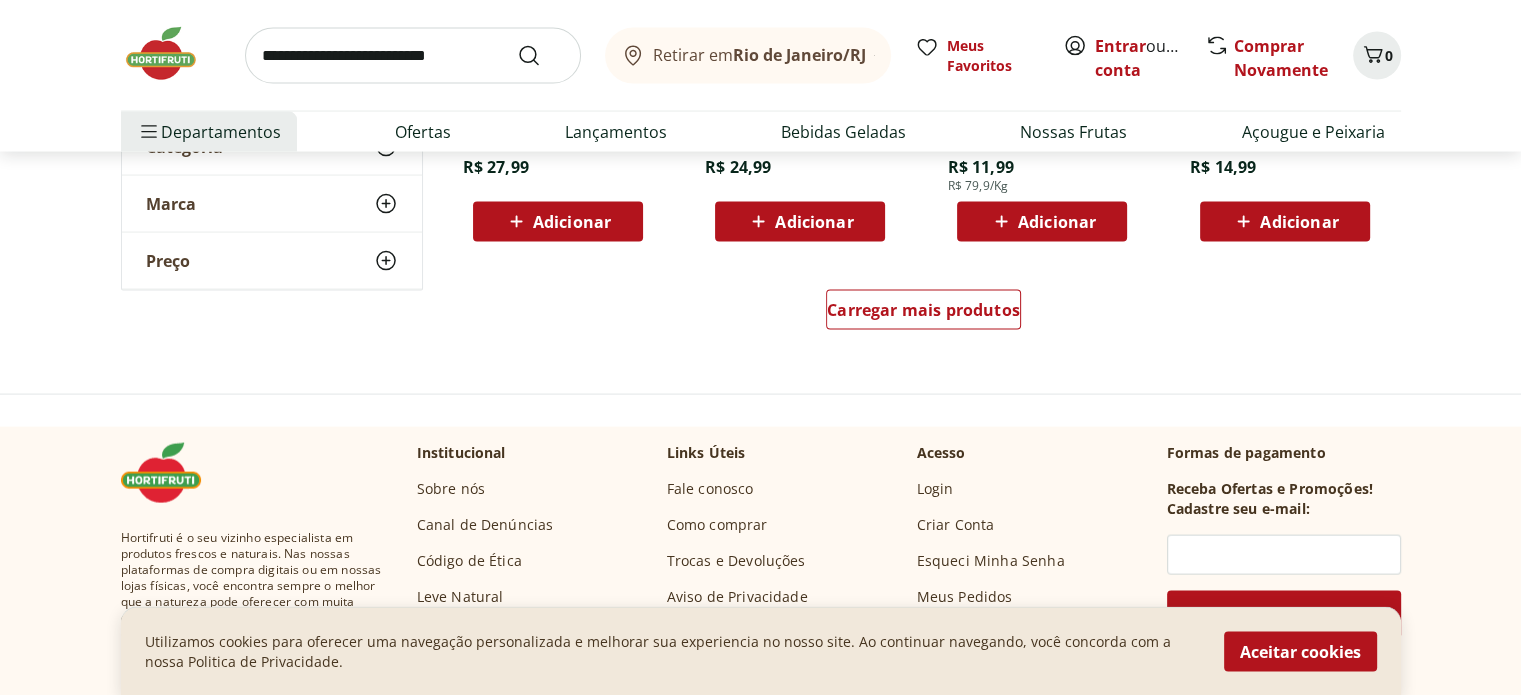 scroll, scrollTop: 4100, scrollLeft: 0, axis: vertical 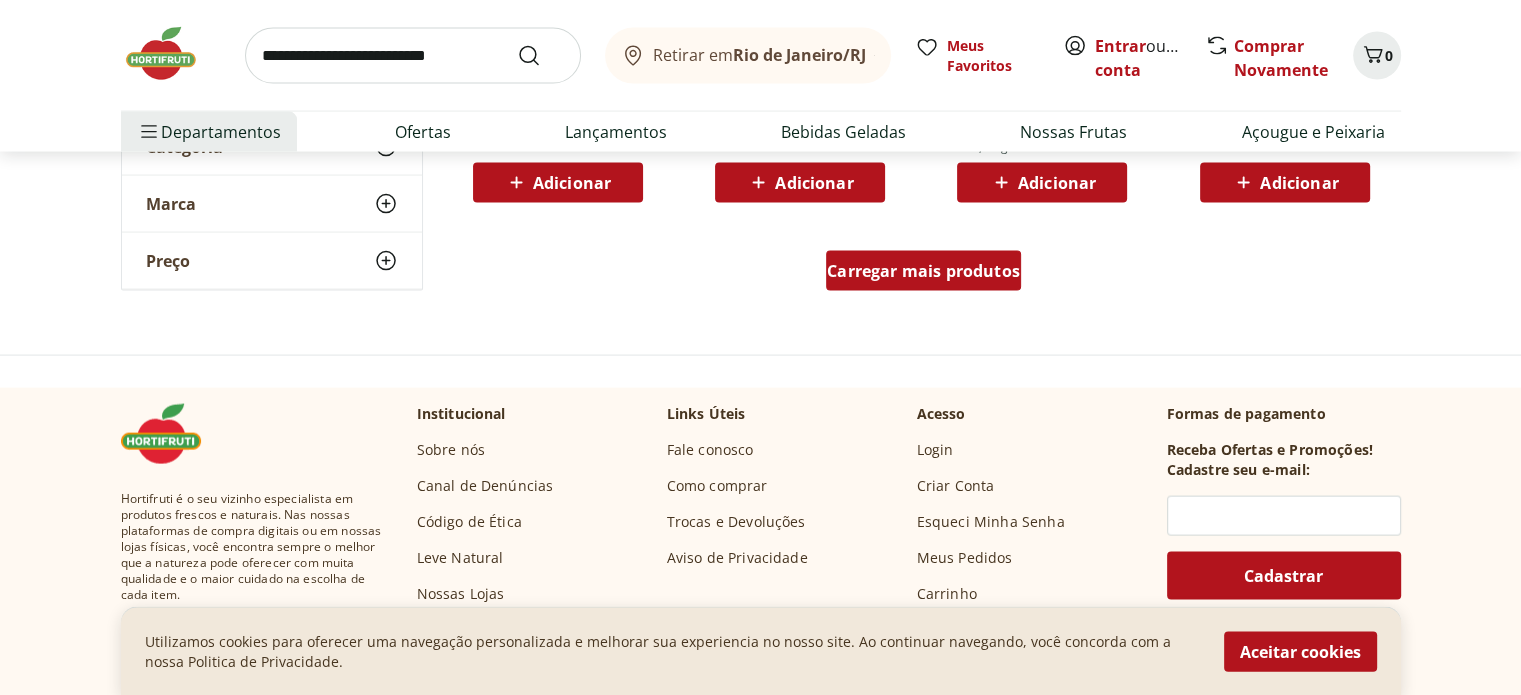click on "Carregar mais produtos" at bounding box center (923, 271) 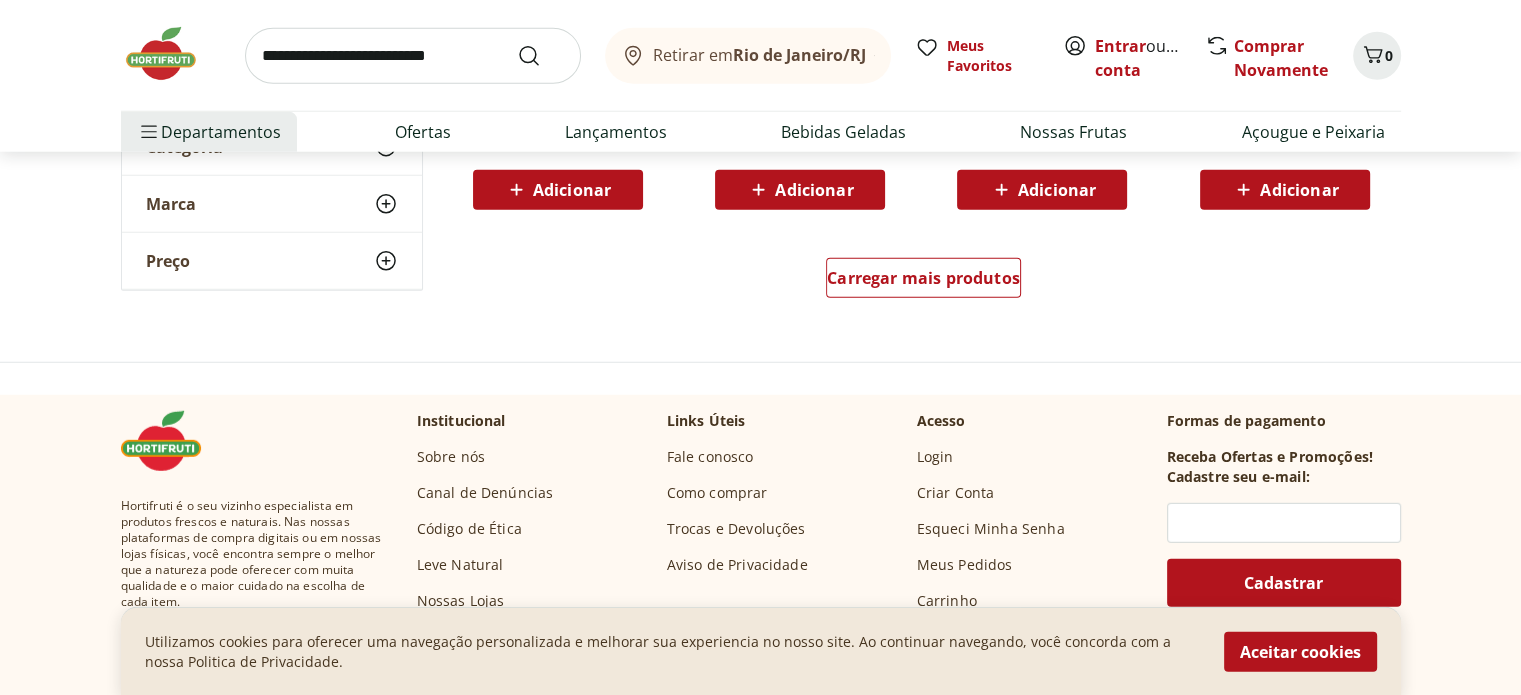 scroll, scrollTop: 5400, scrollLeft: 0, axis: vertical 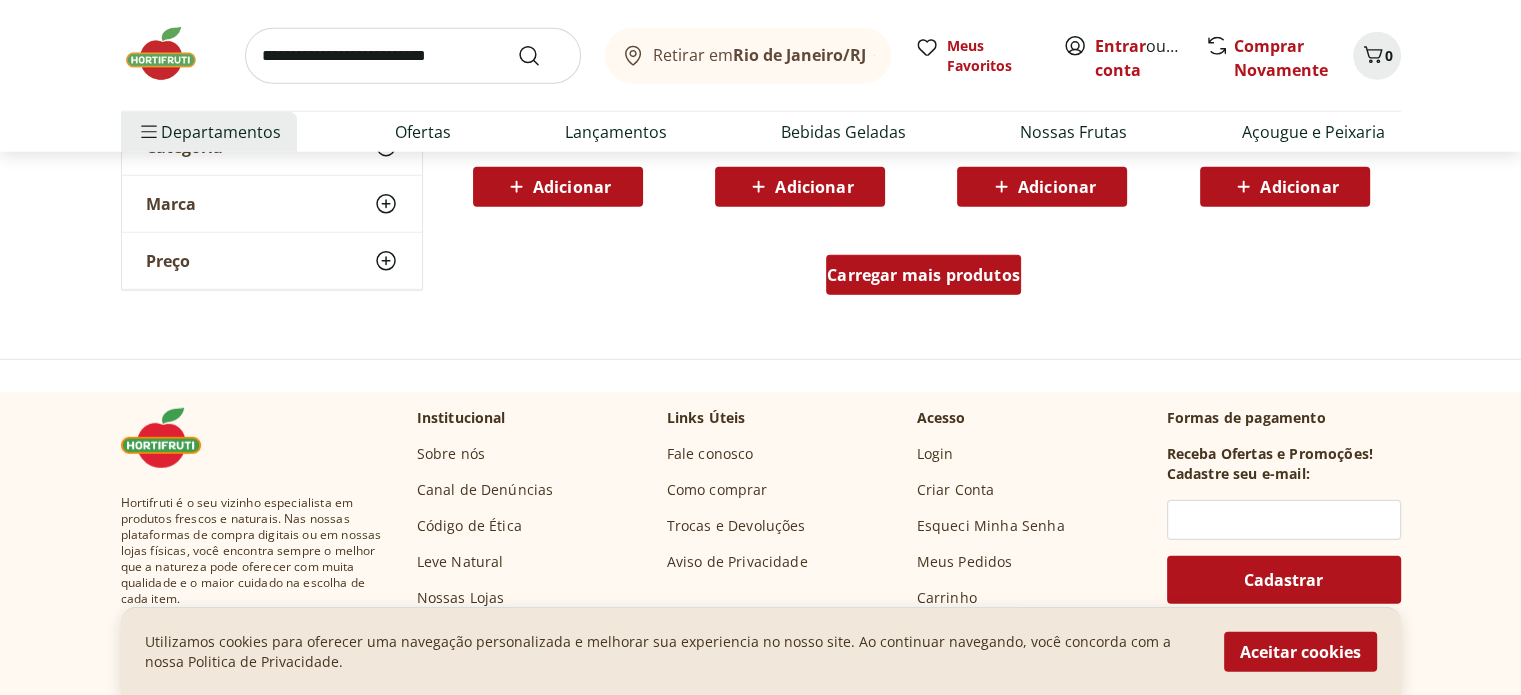 click on "Carregar mais produtos" at bounding box center (923, 279) 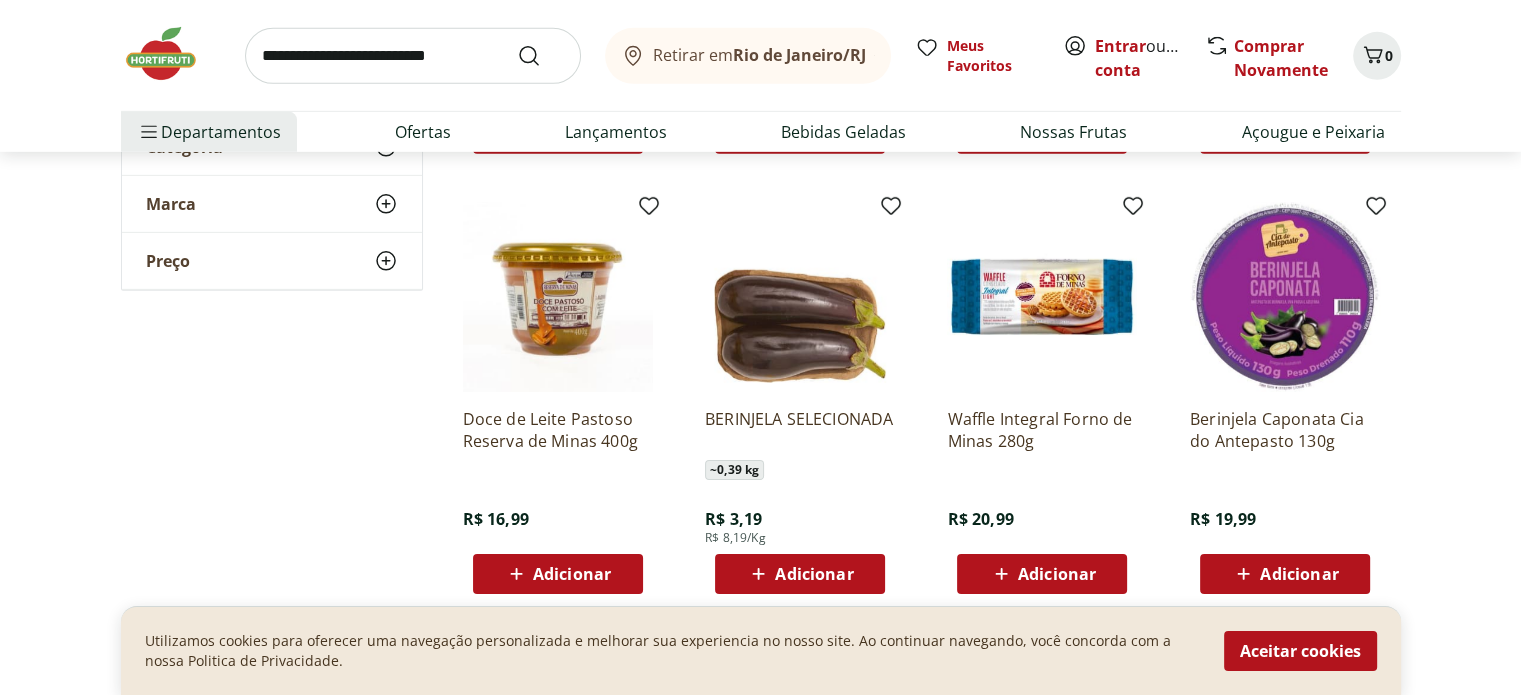 scroll, scrollTop: 6300, scrollLeft: 0, axis: vertical 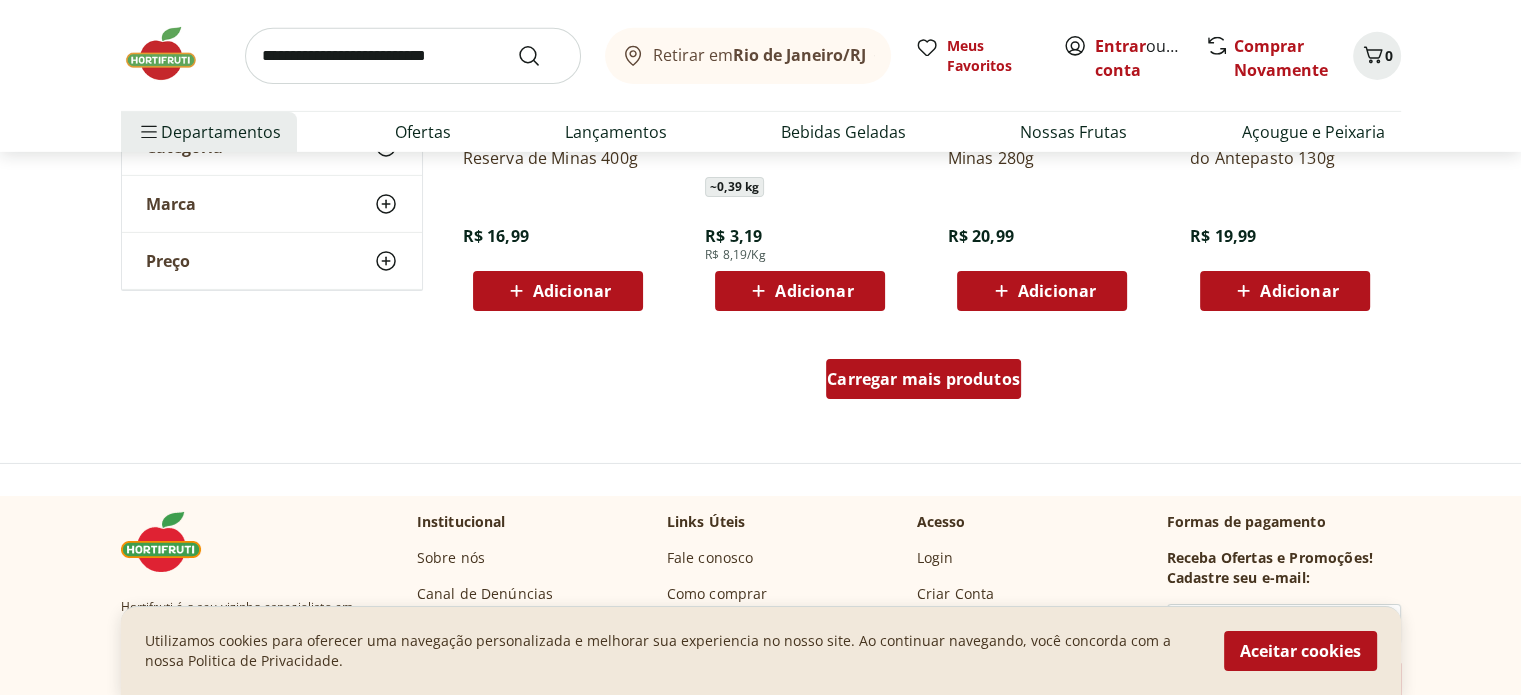 click on "Carregar mais produtos" at bounding box center (923, 379) 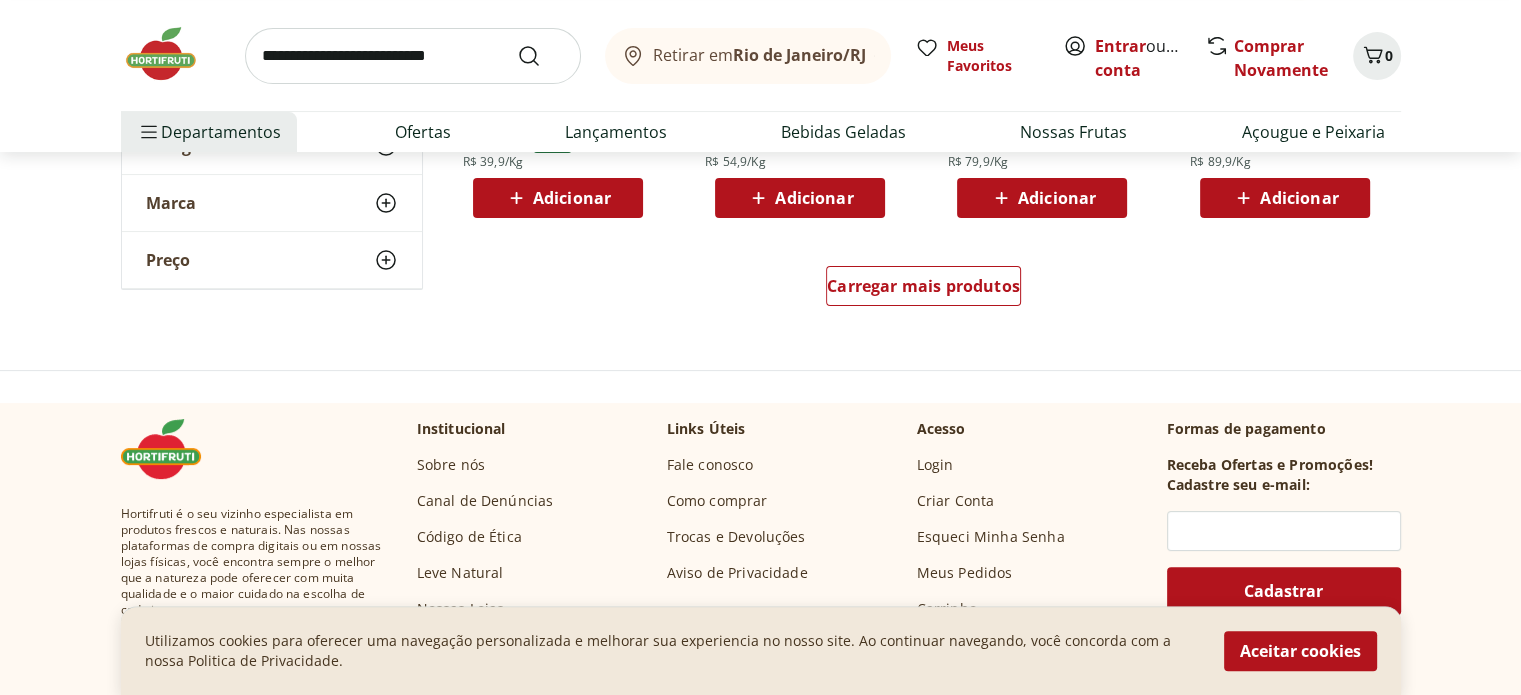 scroll, scrollTop: 8000, scrollLeft: 0, axis: vertical 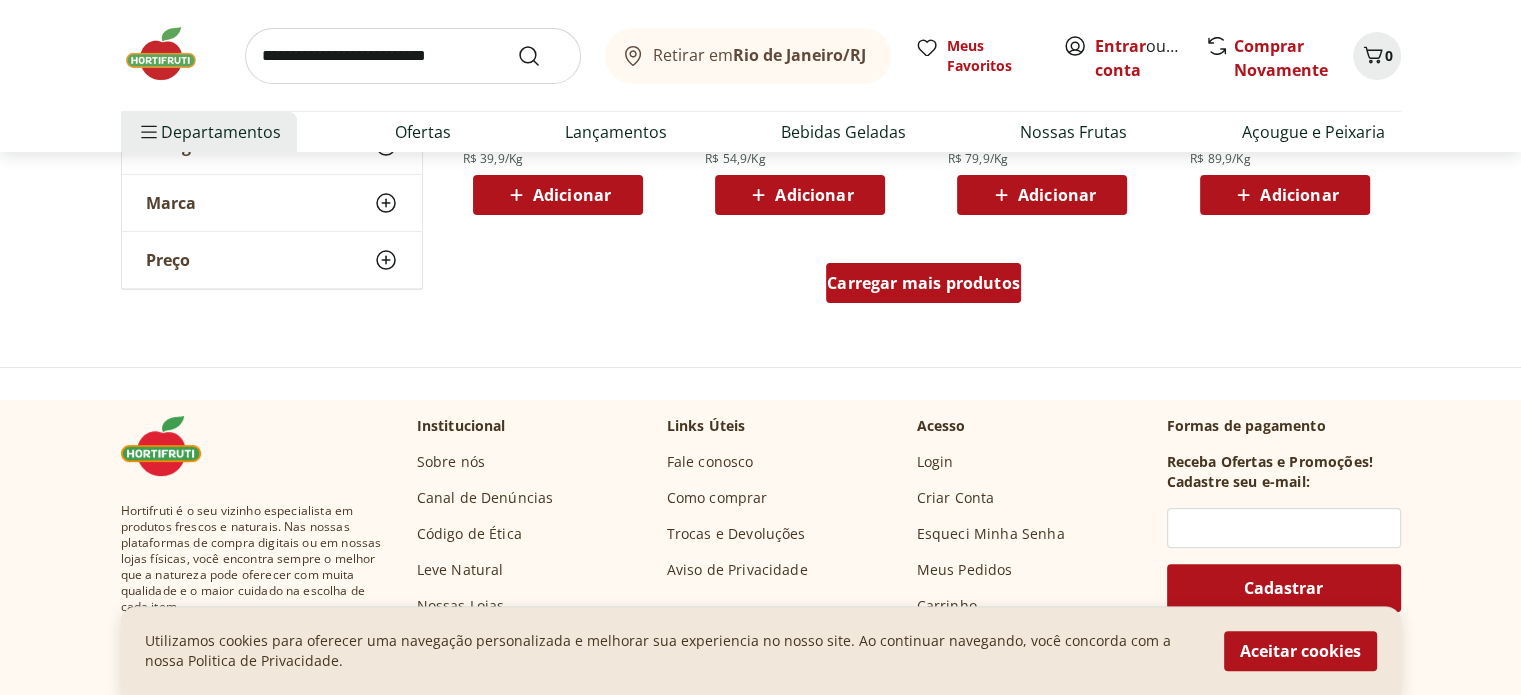 click on "Carregar mais produtos" at bounding box center [923, 283] 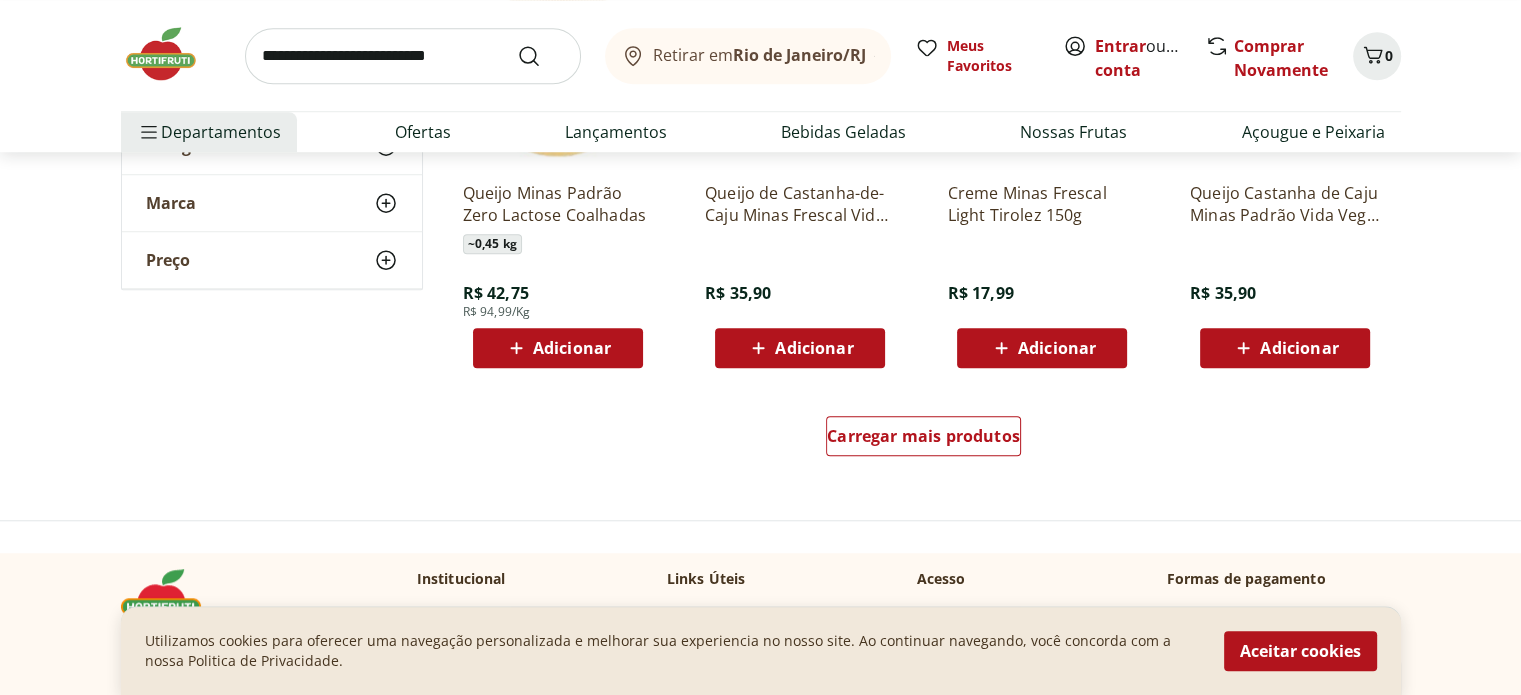scroll, scrollTop: 9200, scrollLeft: 0, axis: vertical 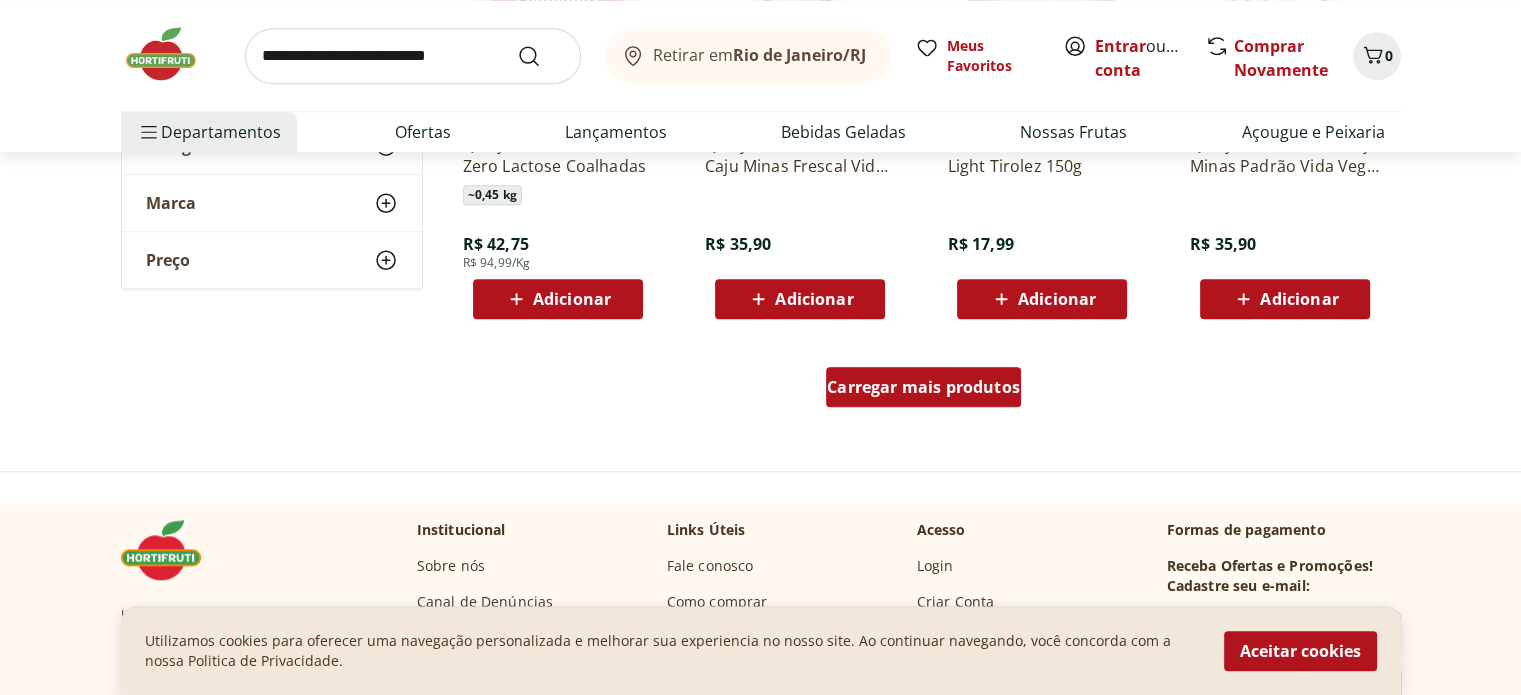 click on "Carregar mais produtos" at bounding box center [923, 391] 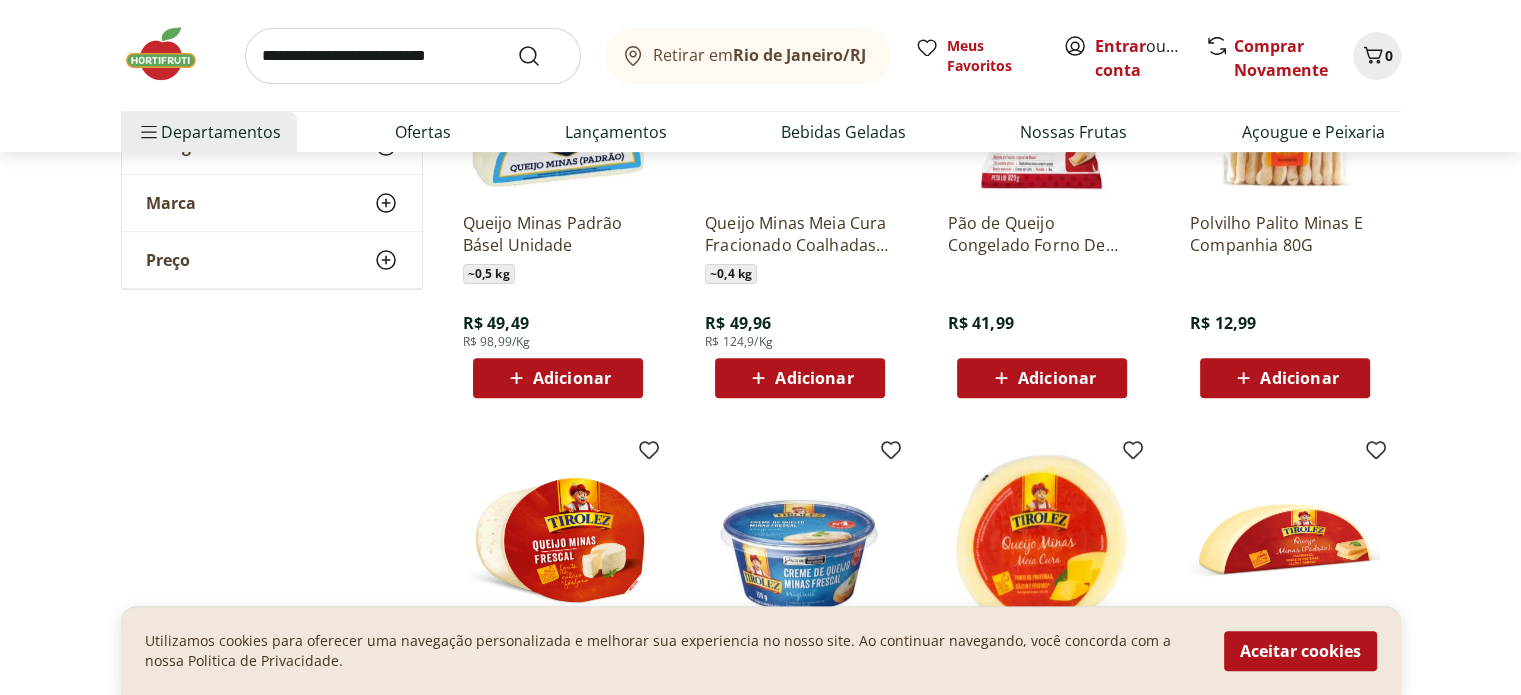 scroll, scrollTop: 8200, scrollLeft: 0, axis: vertical 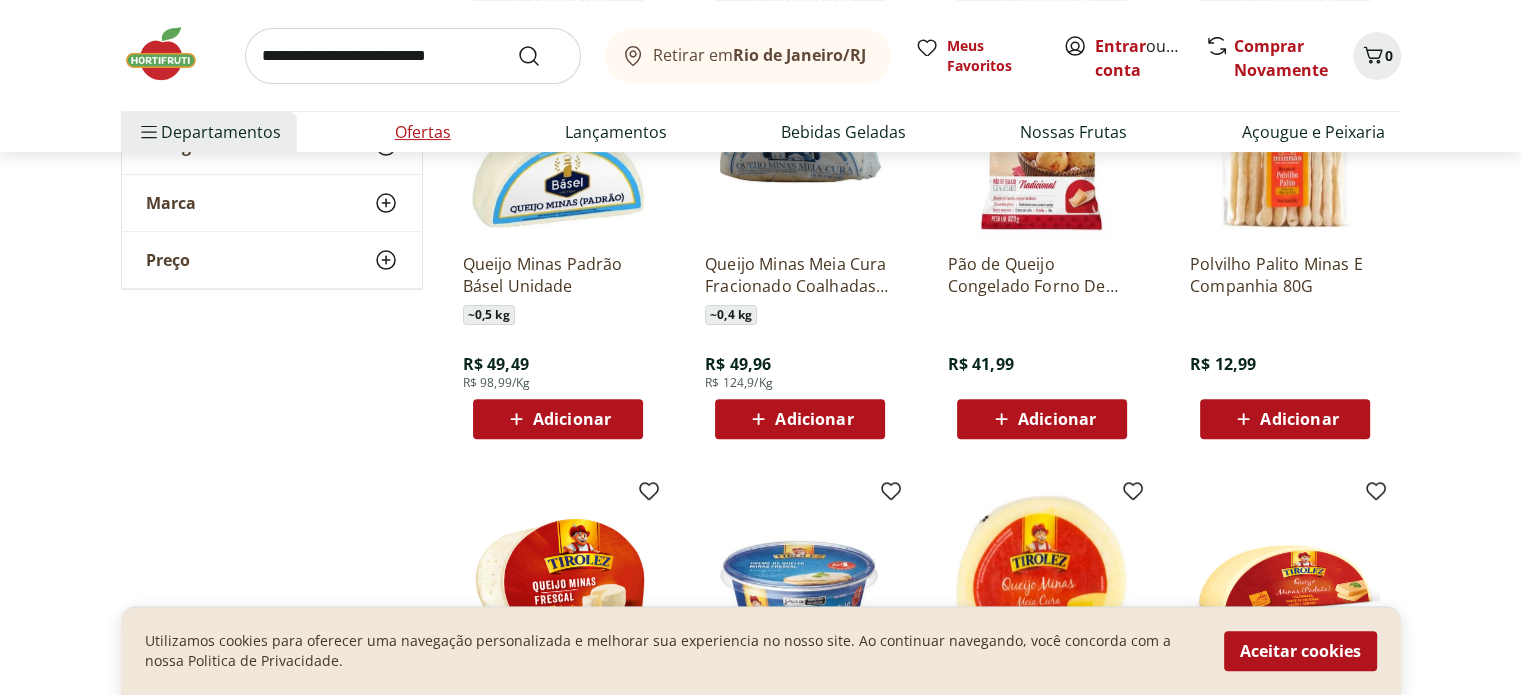 click on "Ofertas" at bounding box center (423, 132) 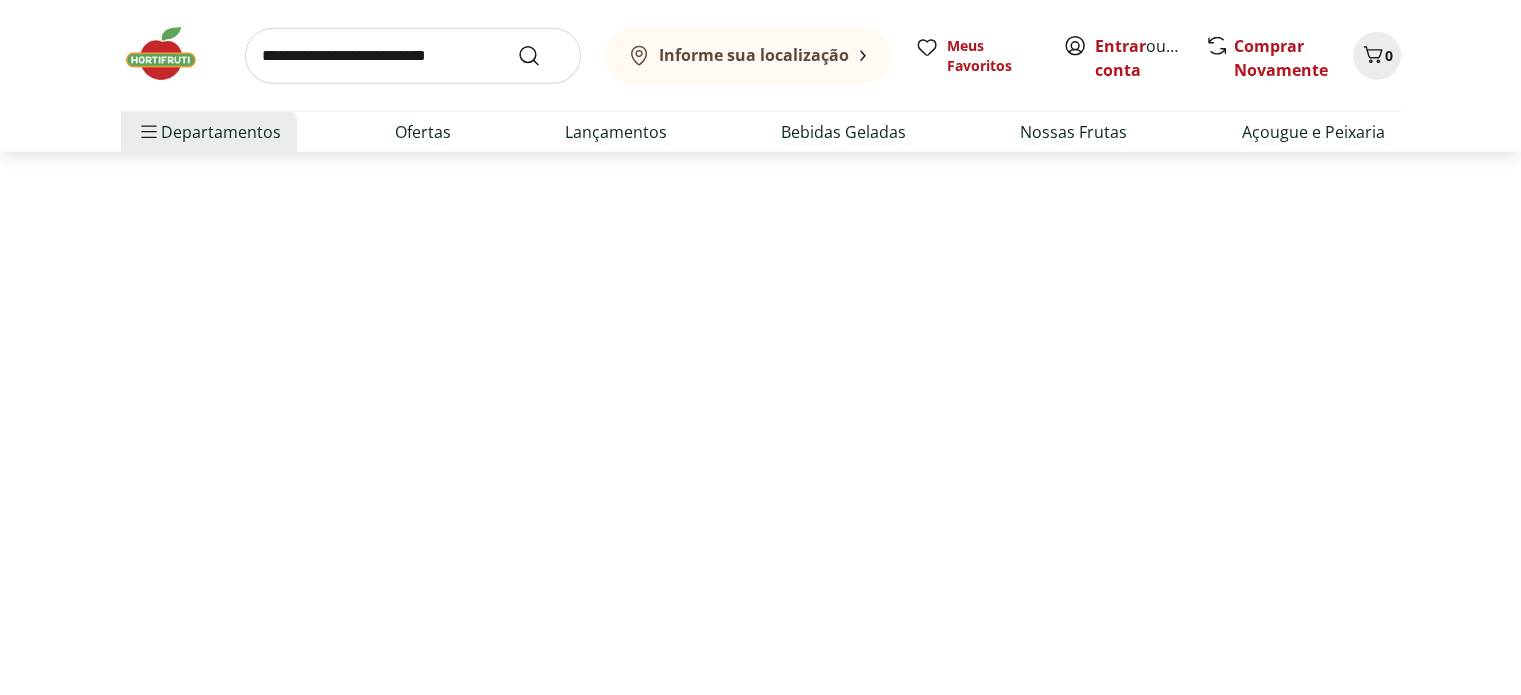 scroll, scrollTop: 0, scrollLeft: 0, axis: both 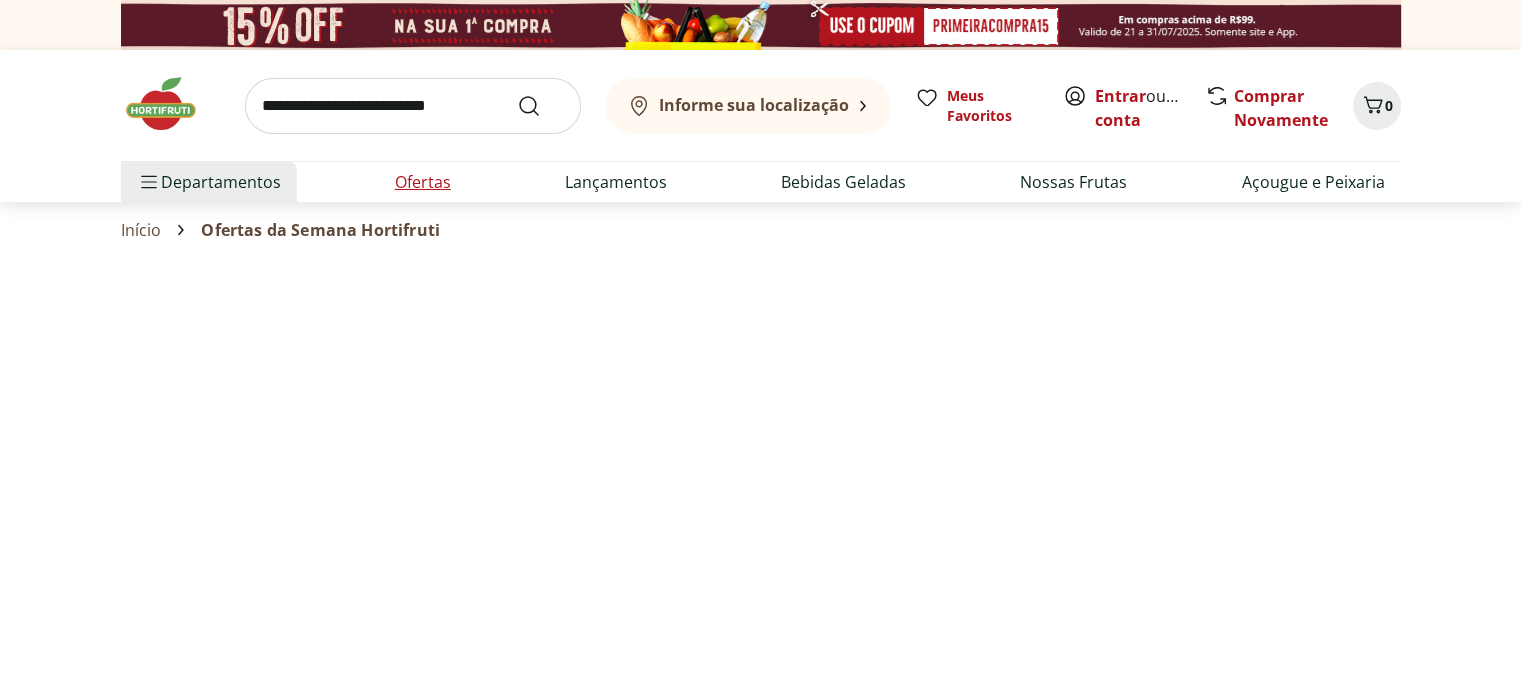 select on "**********" 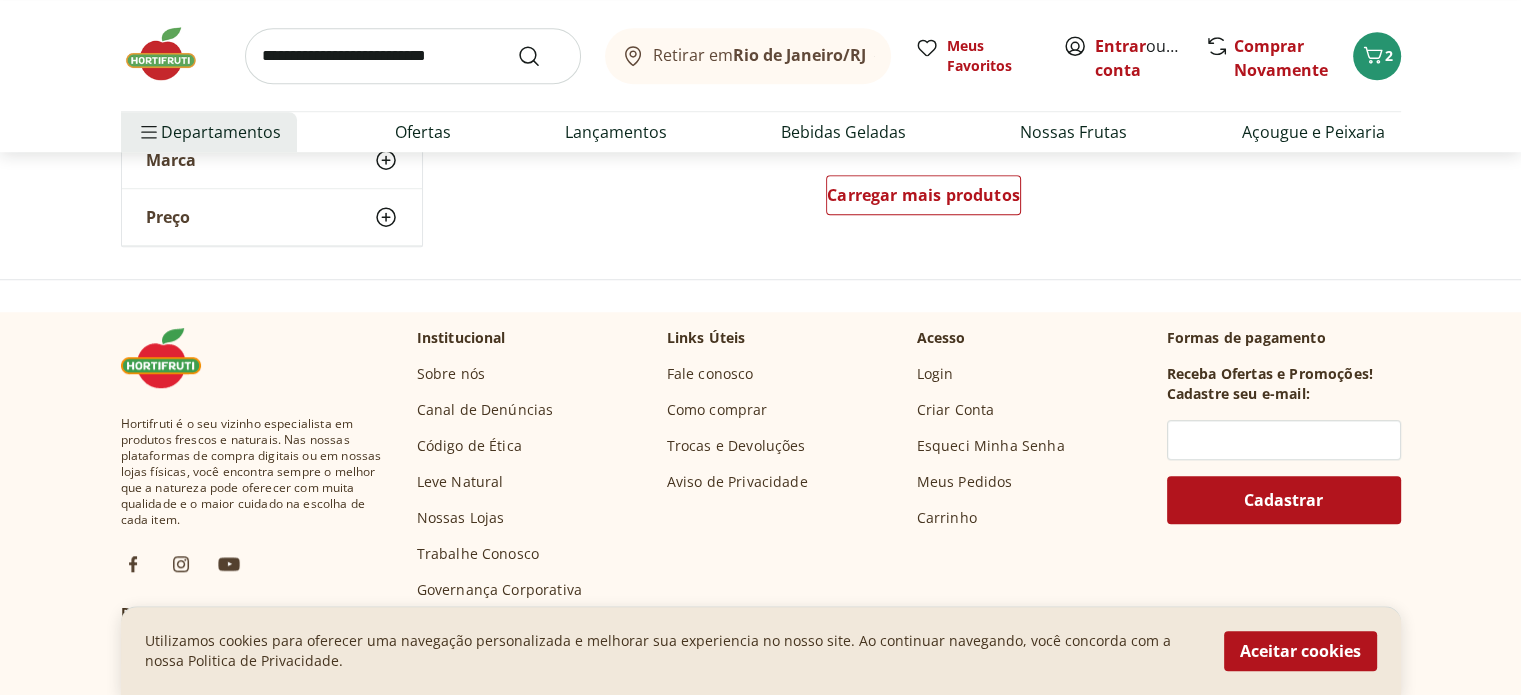 scroll, scrollTop: 1500, scrollLeft: 0, axis: vertical 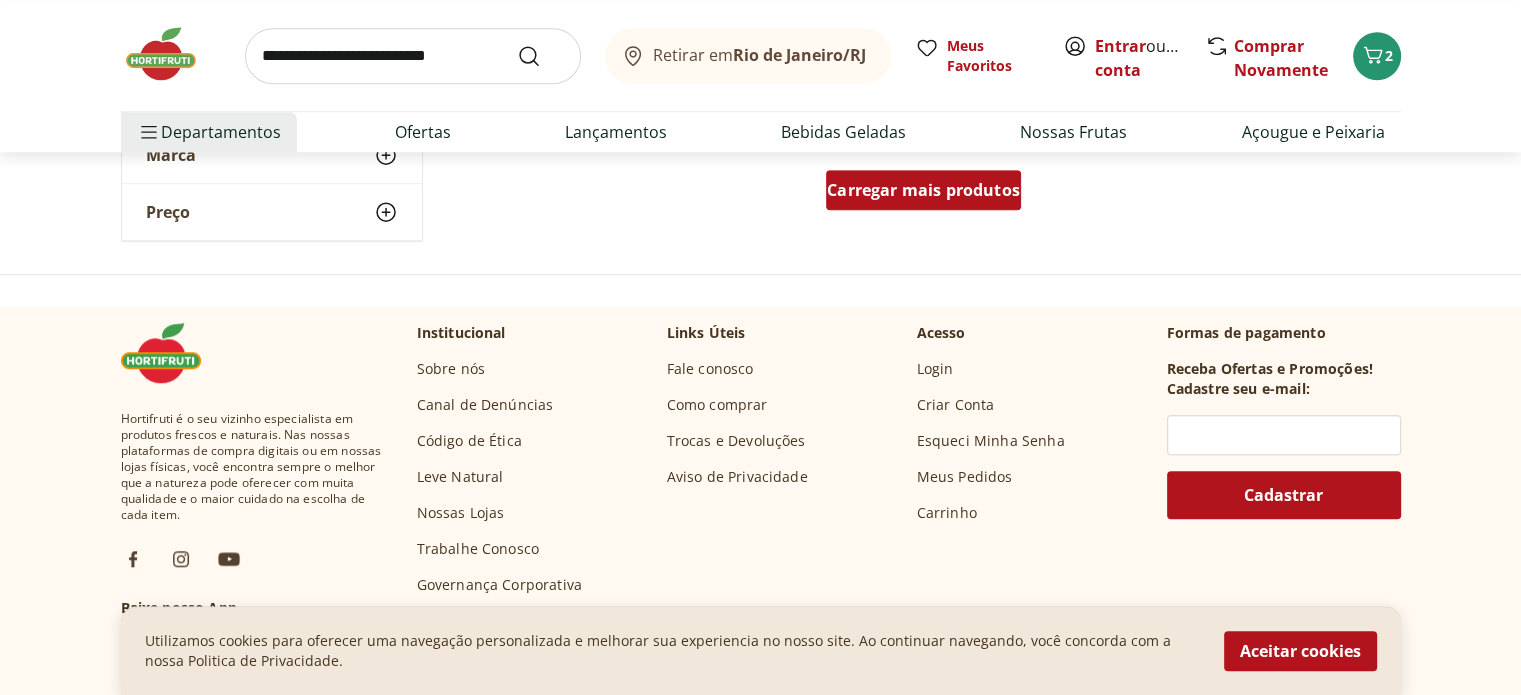 click on "Carregar mais produtos" at bounding box center [923, 194] 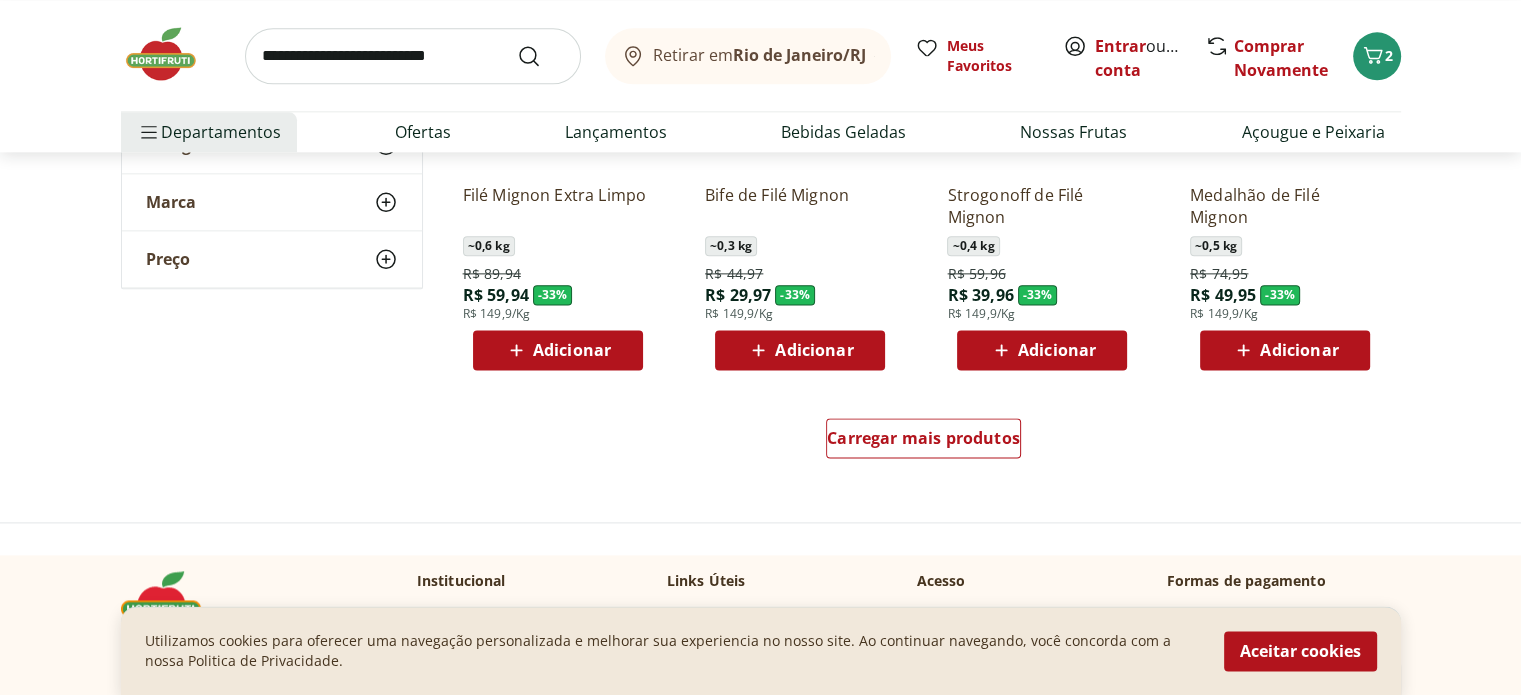 scroll, scrollTop: 2600, scrollLeft: 0, axis: vertical 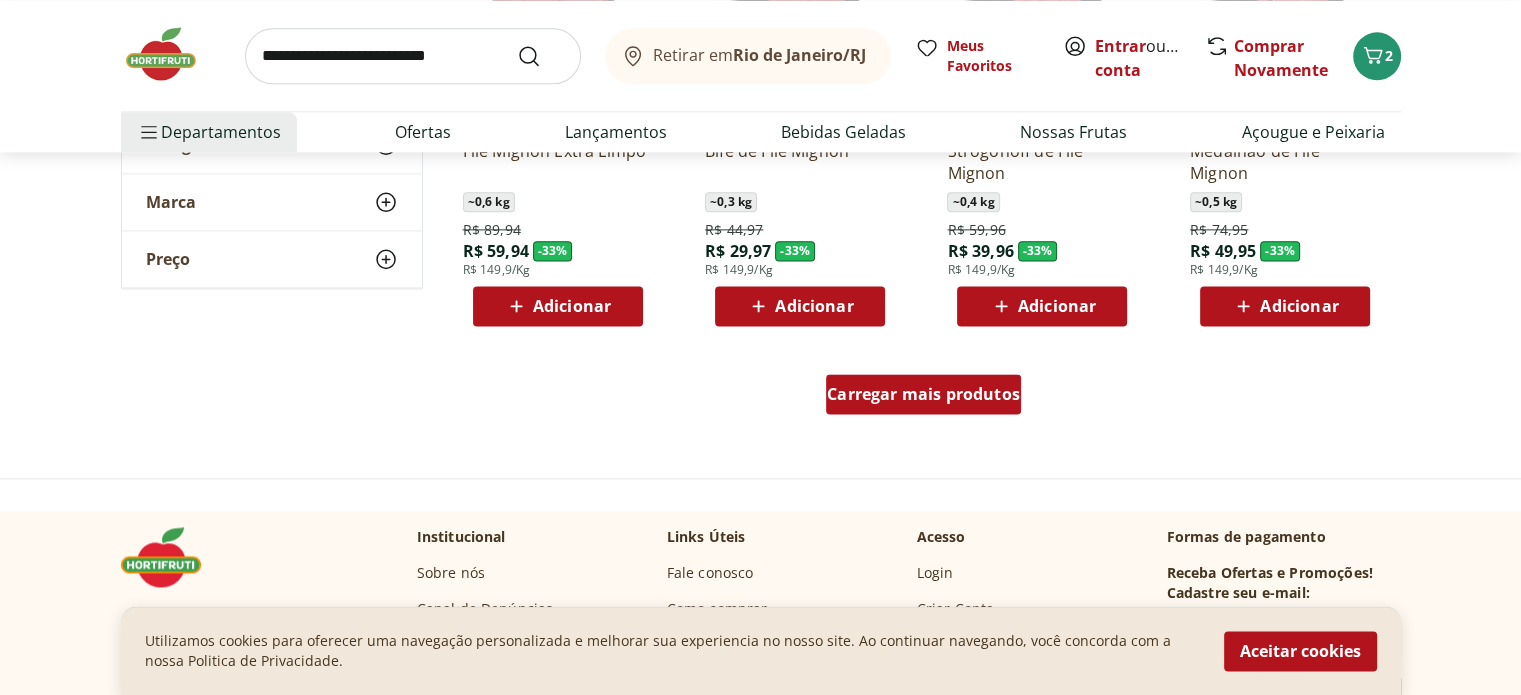 click on "Carregar mais produtos" at bounding box center (923, 394) 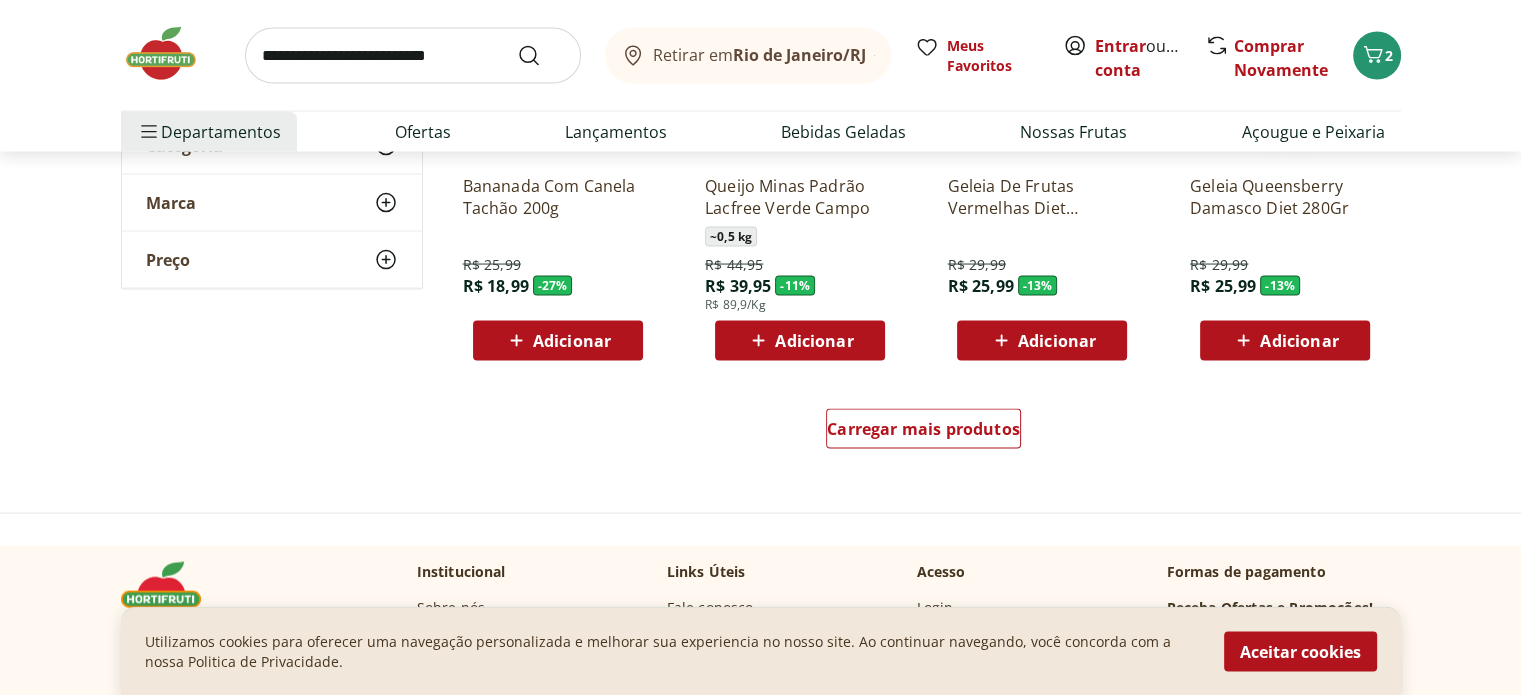 scroll, scrollTop: 3900, scrollLeft: 0, axis: vertical 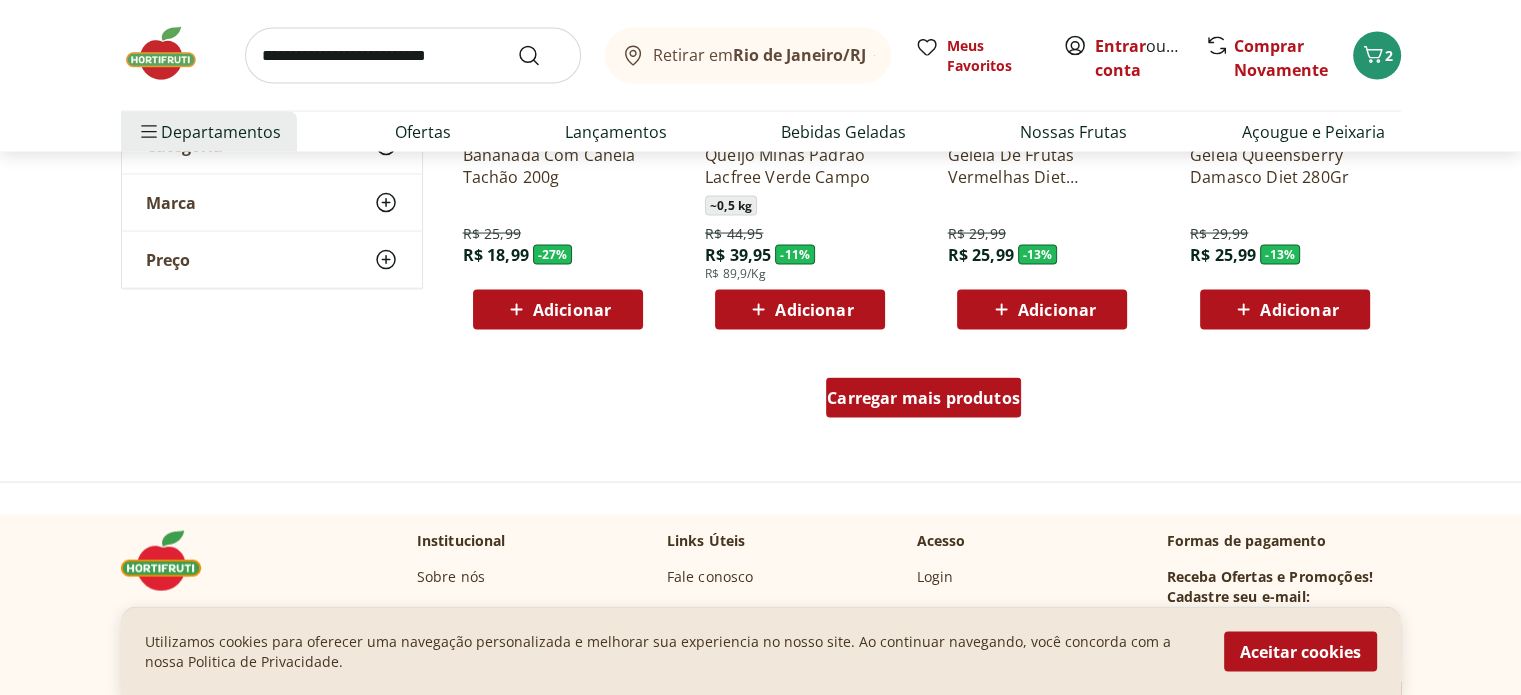 click on "Carregar mais produtos" at bounding box center [923, 398] 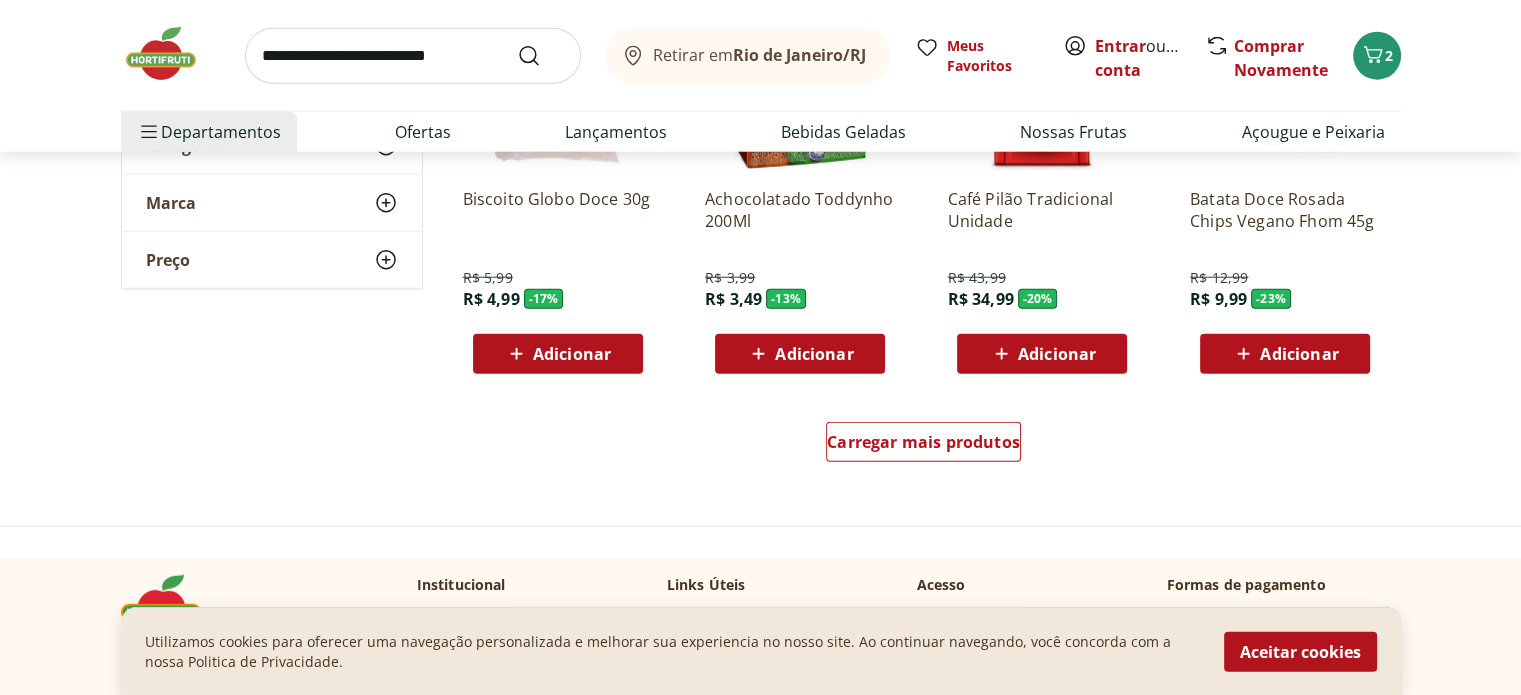 scroll, scrollTop: 5200, scrollLeft: 0, axis: vertical 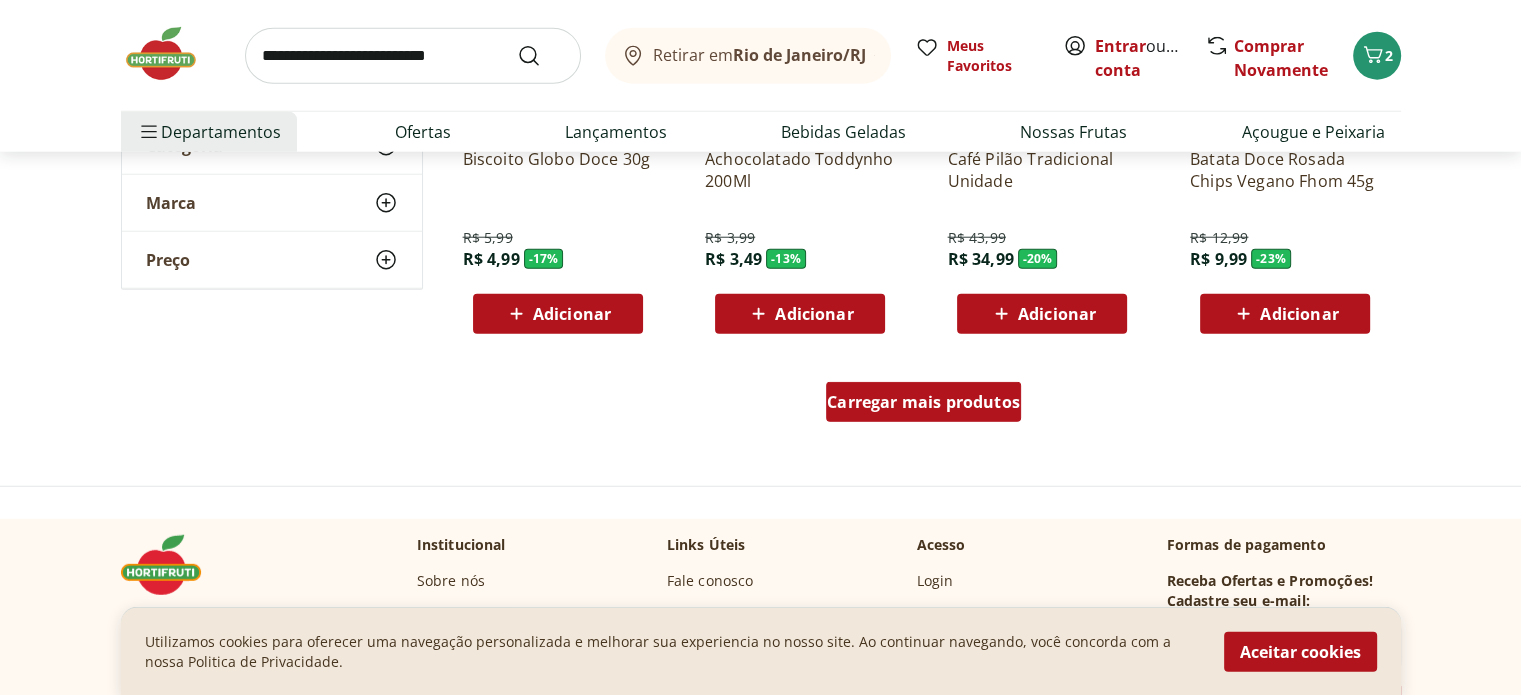 click on "Carregar mais produtos" at bounding box center (923, 402) 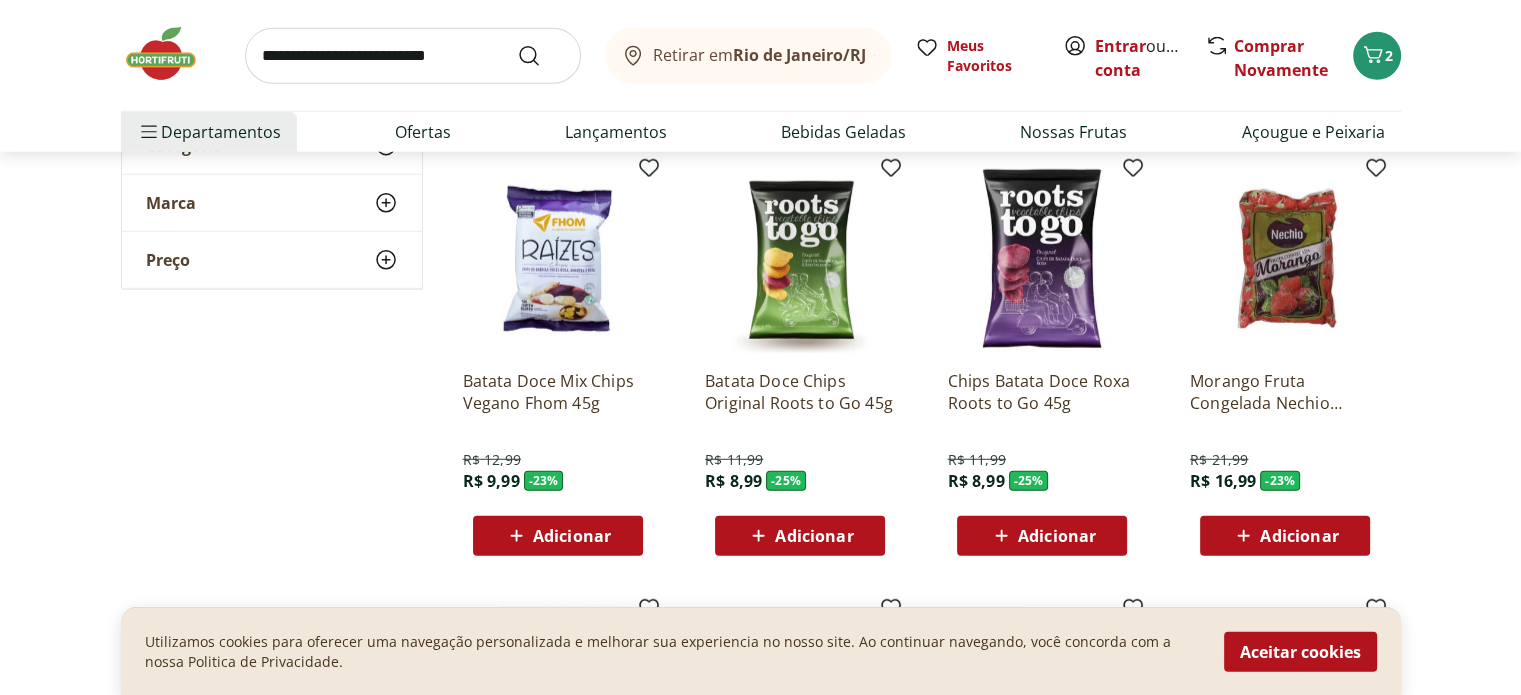 scroll, scrollTop: 5400, scrollLeft: 0, axis: vertical 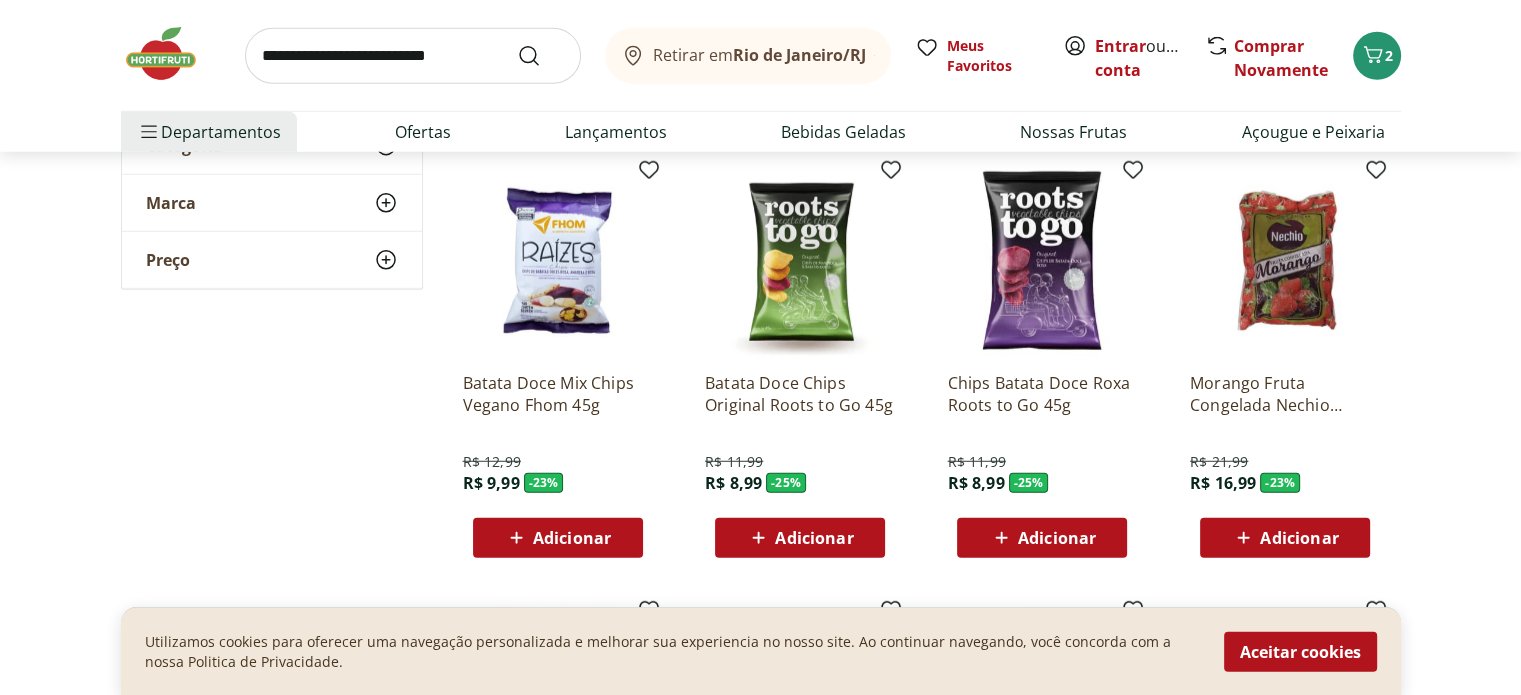 click on "Adicionar" at bounding box center (800, 538) 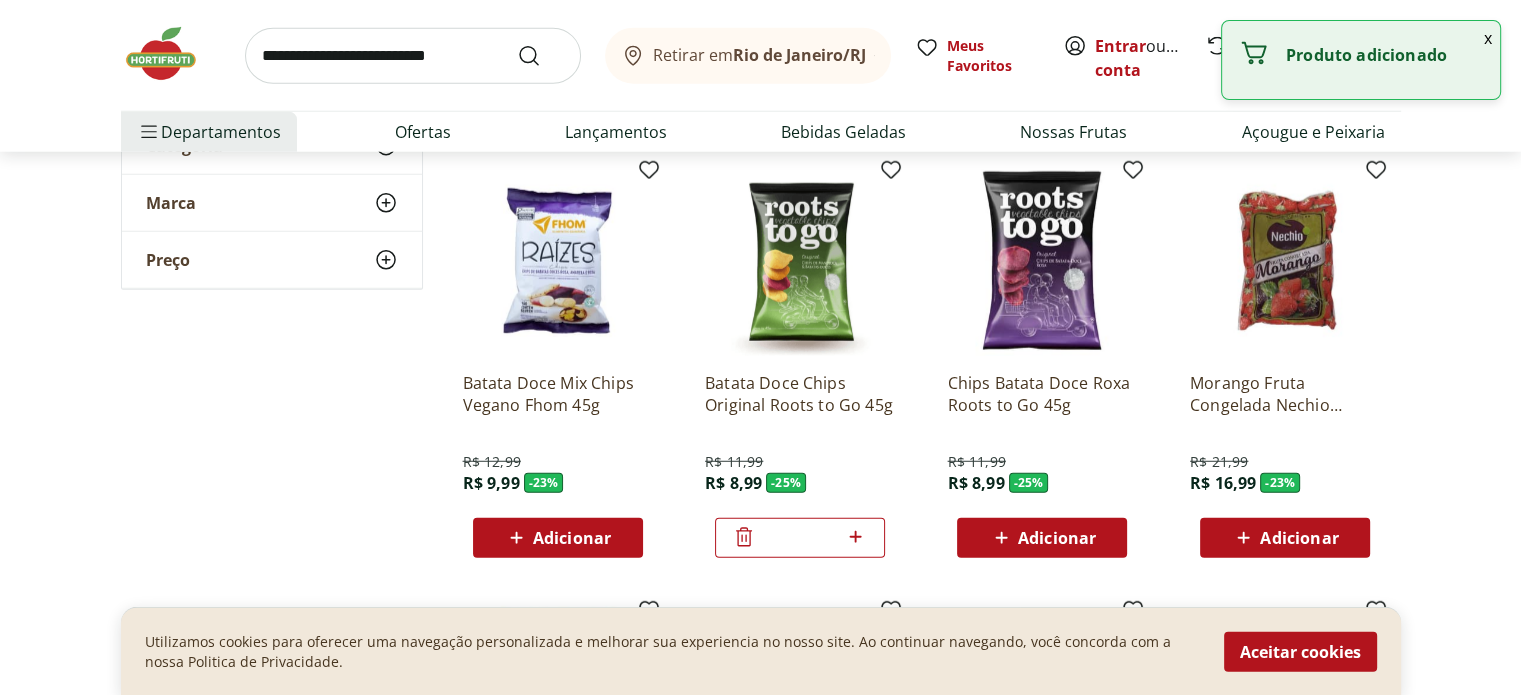 click 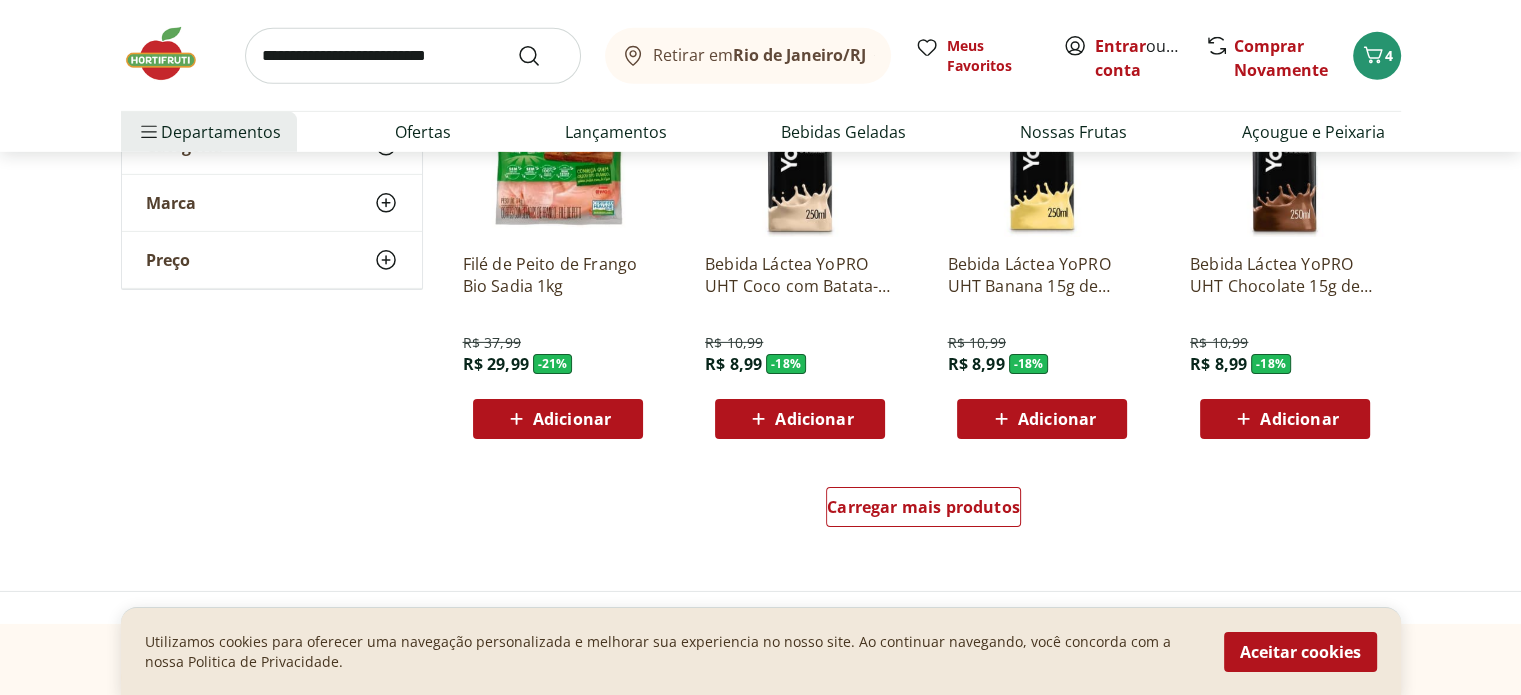 scroll, scrollTop: 6400, scrollLeft: 0, axis: vertical 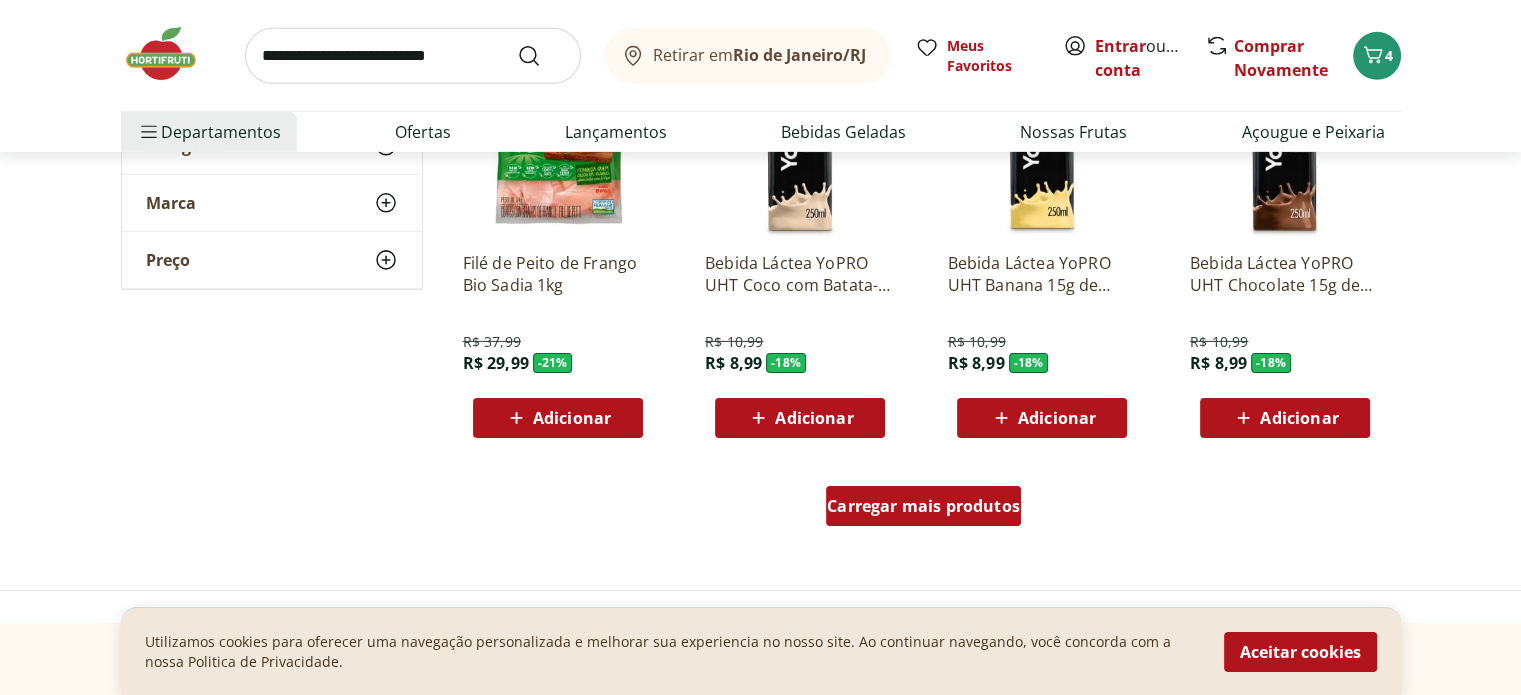 click on "Carregar mais produtos" at bounding box center [923, 506] 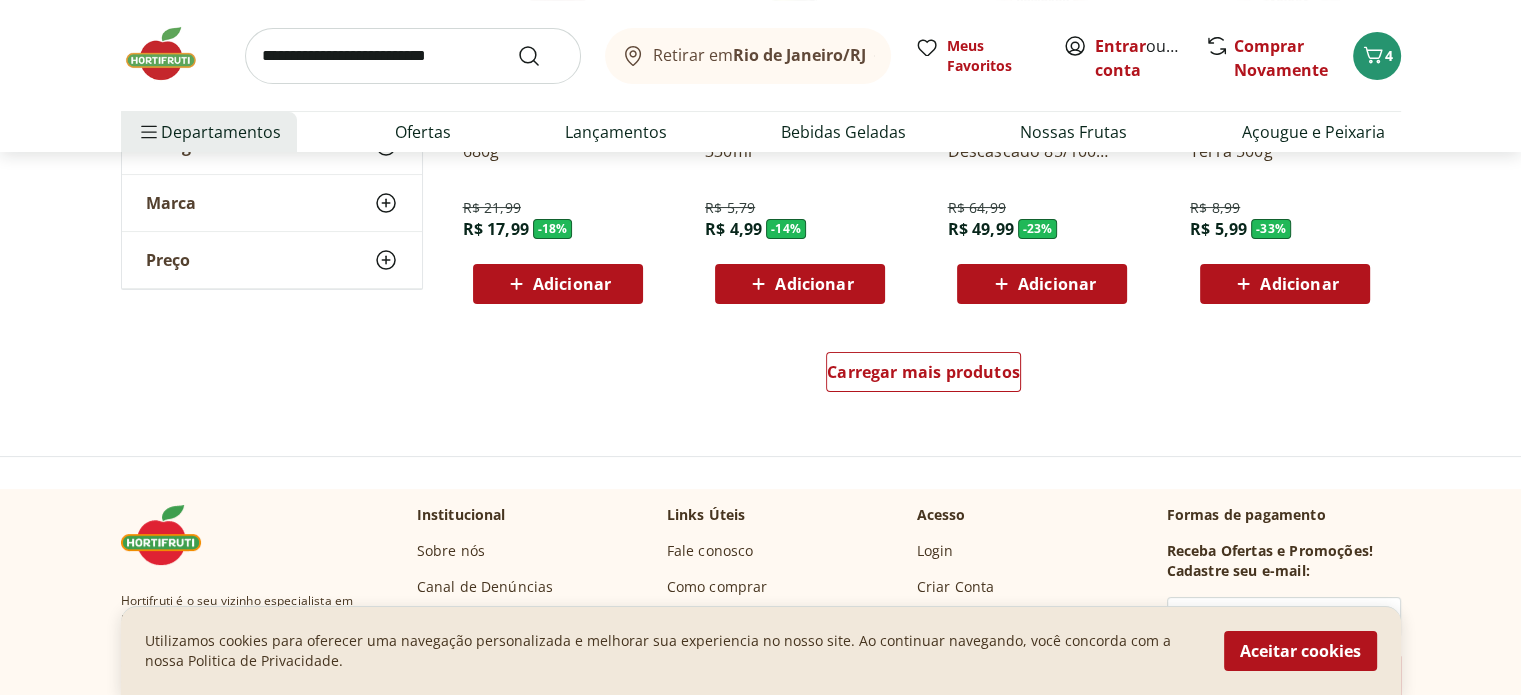 scroll, scrollTop: 7900, scrollLeft: 0, axis: vertical 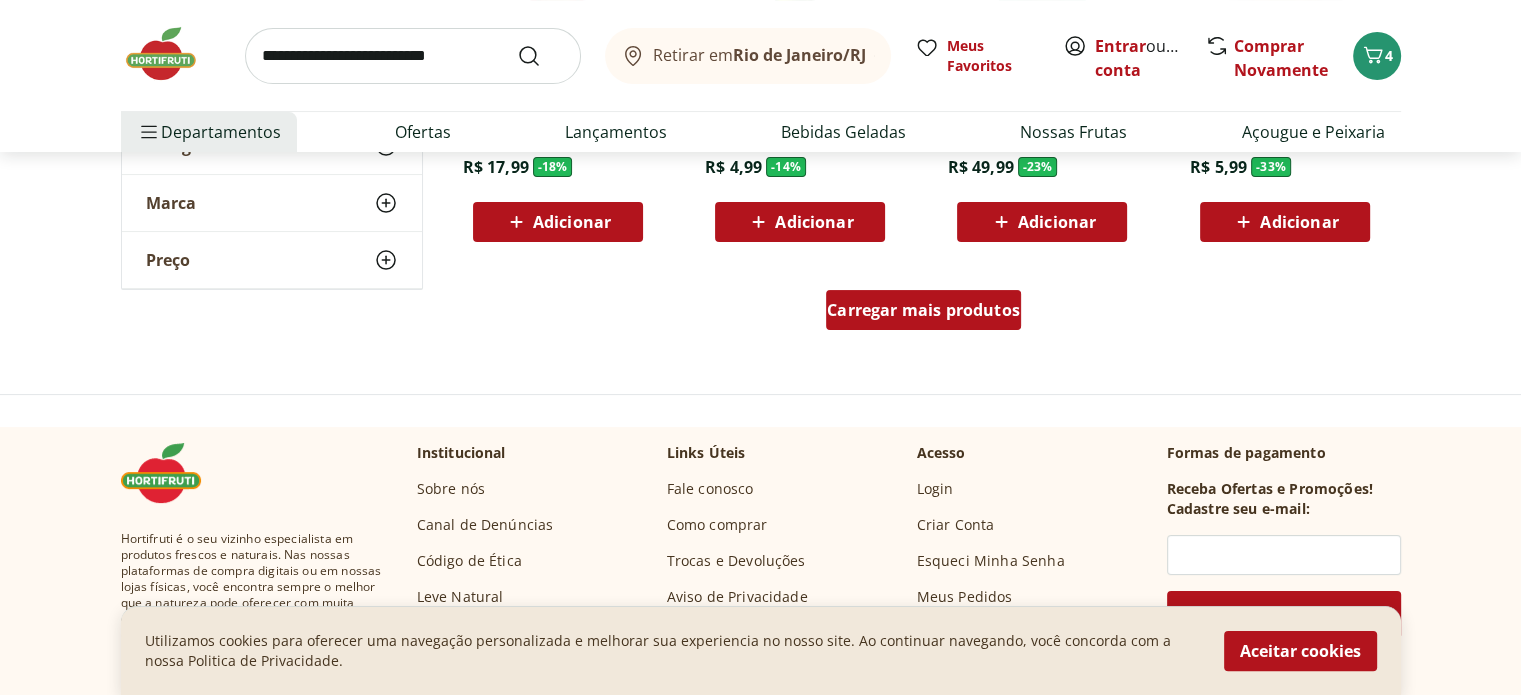 click on "Carregar mais produtos" at bounding box center (923, 310) 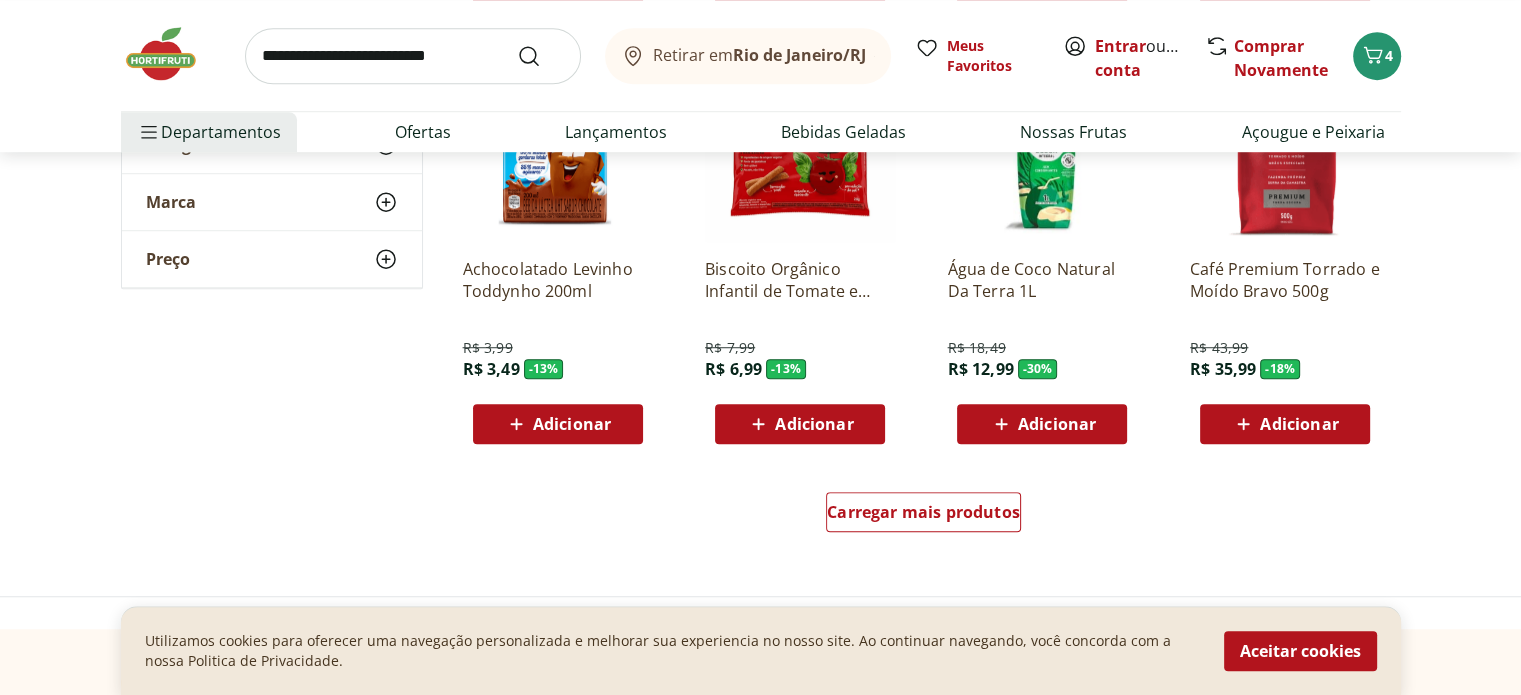 scroll, scrollTop: 9100, scrollLeft: 0, axis: vertical 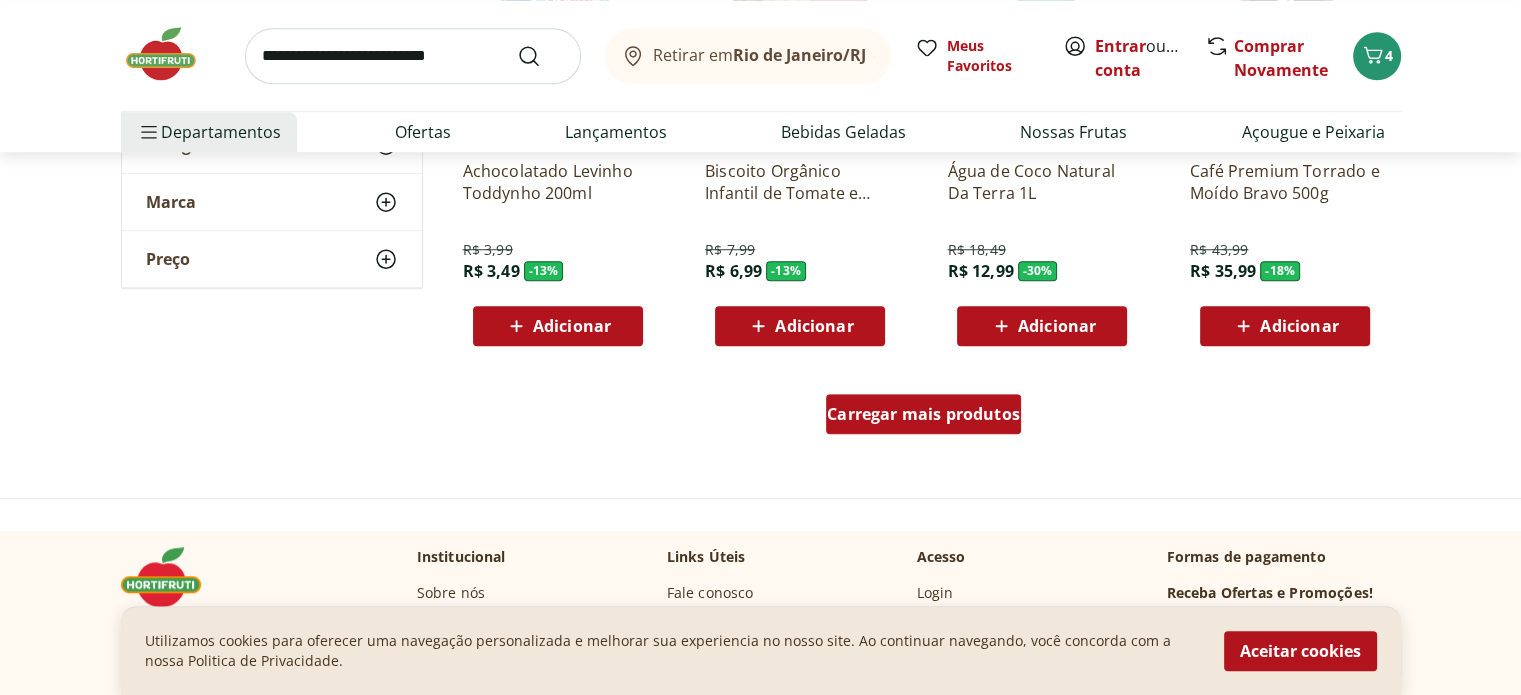 click on "Carregar mais produtos" at bounding box center [923, 414] 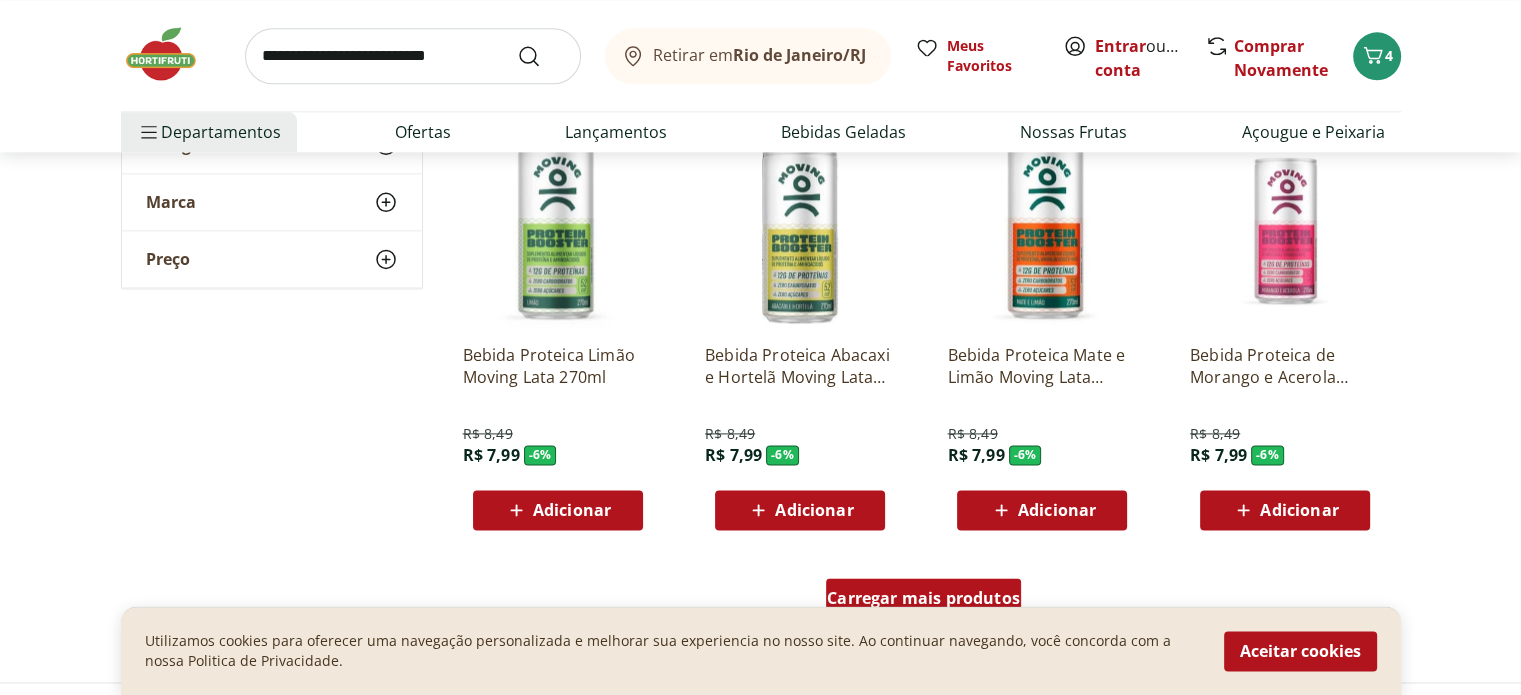 scroll, scrollTop: 10500, scrollLeft: 0, axis: vertical 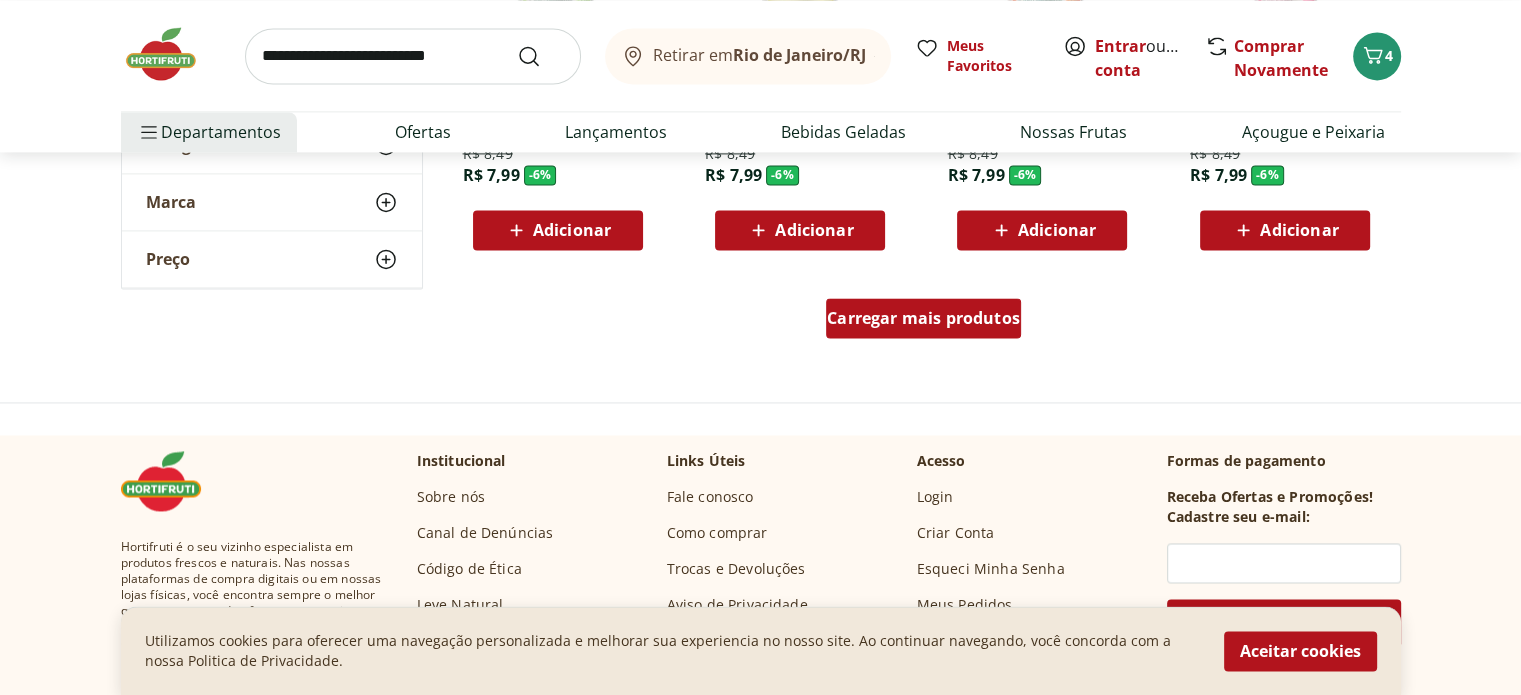 click on "Carregar mais produtos" at bounding box center [923, 318] 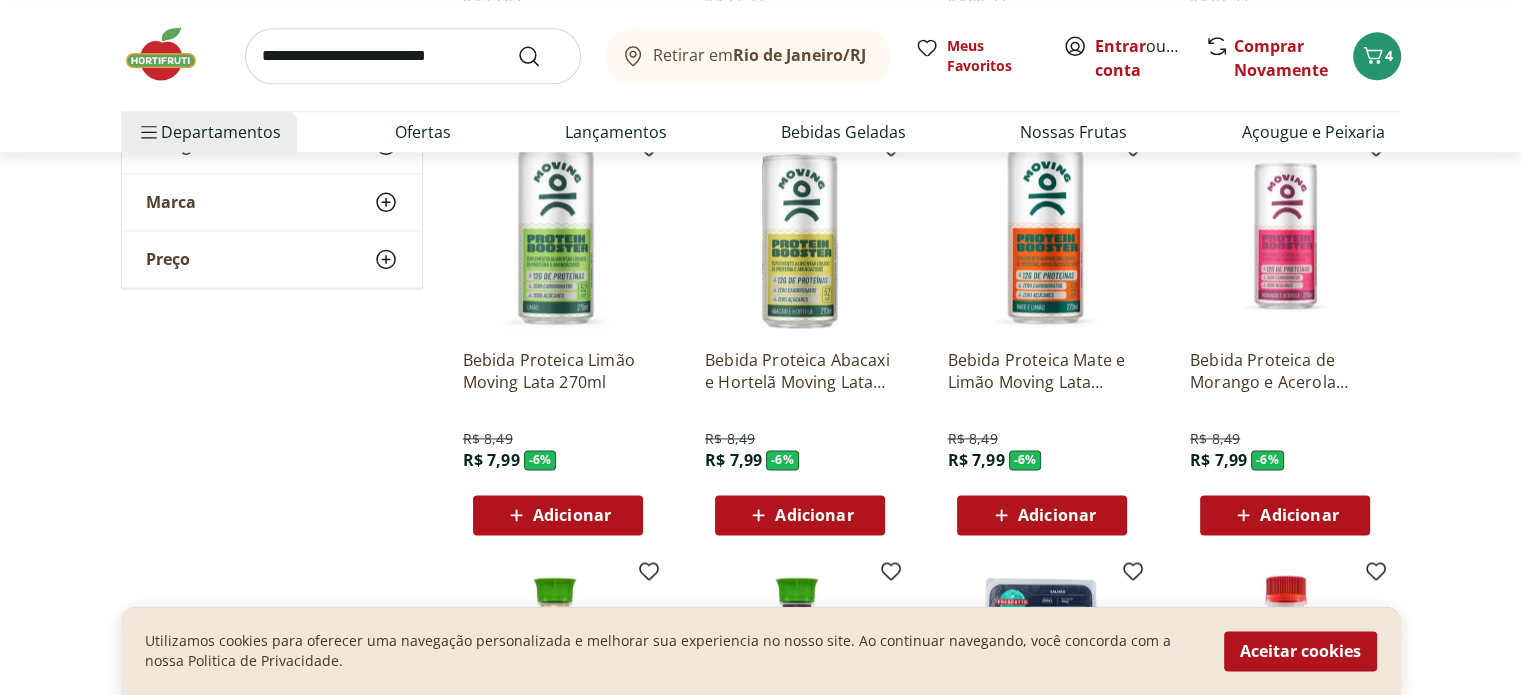 scroll, scrollTop: 10200, scrollLeft: 0, axis: vertical 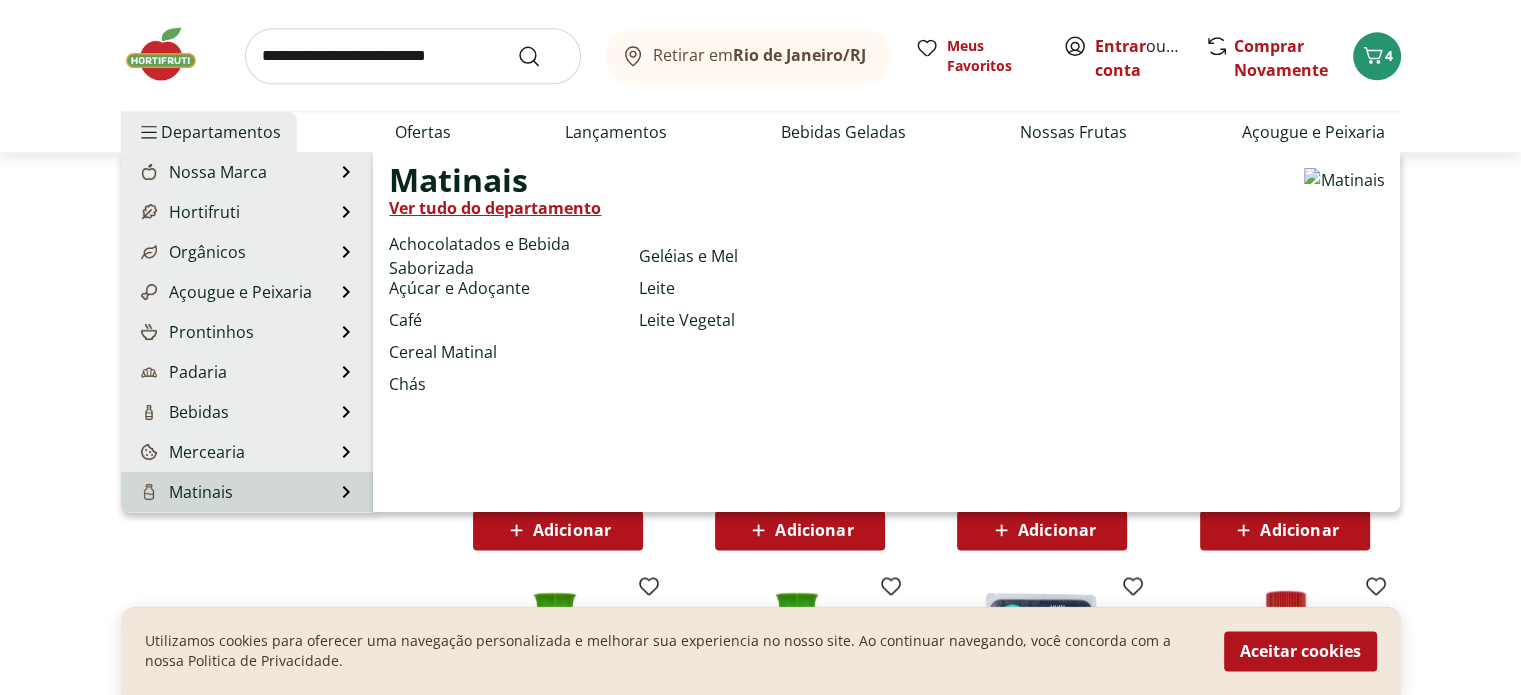 click on "Matinais" at bounding box center [185, 492] 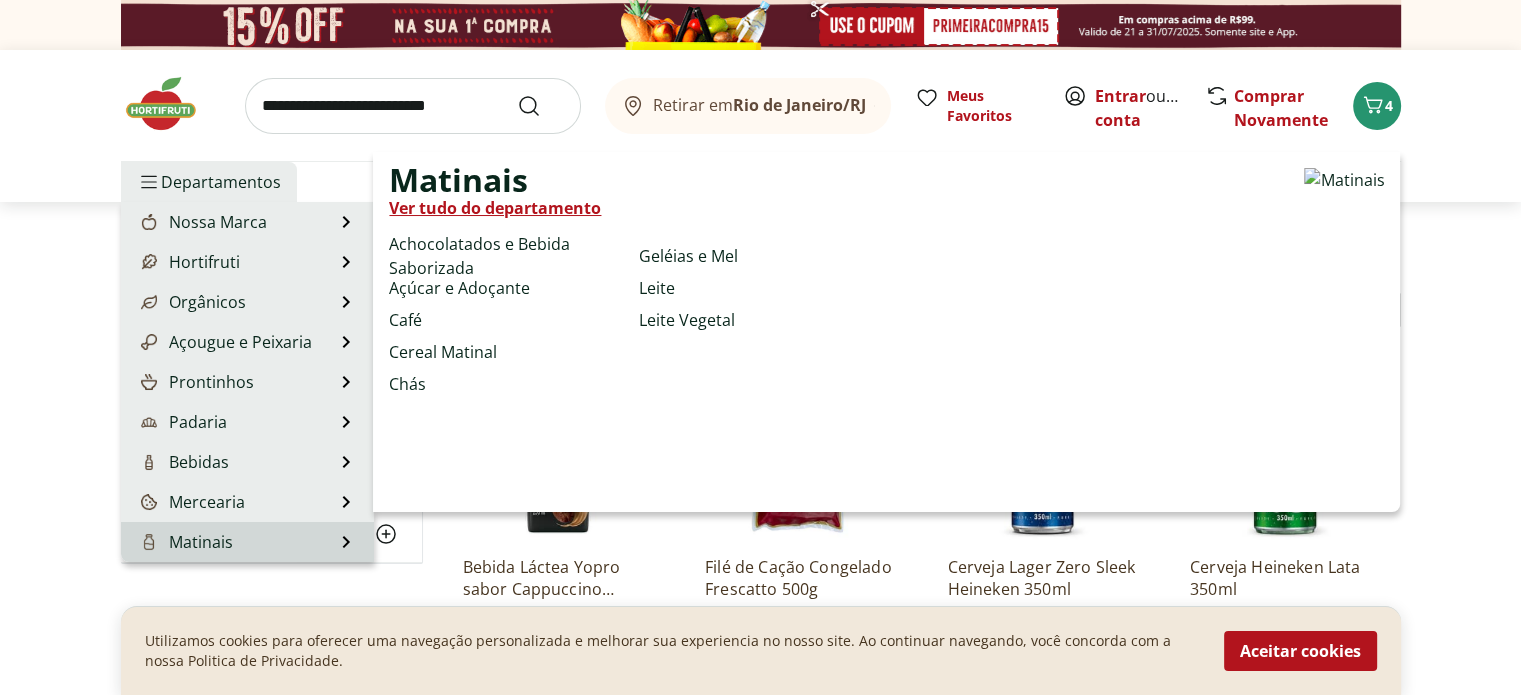 select on "**********" 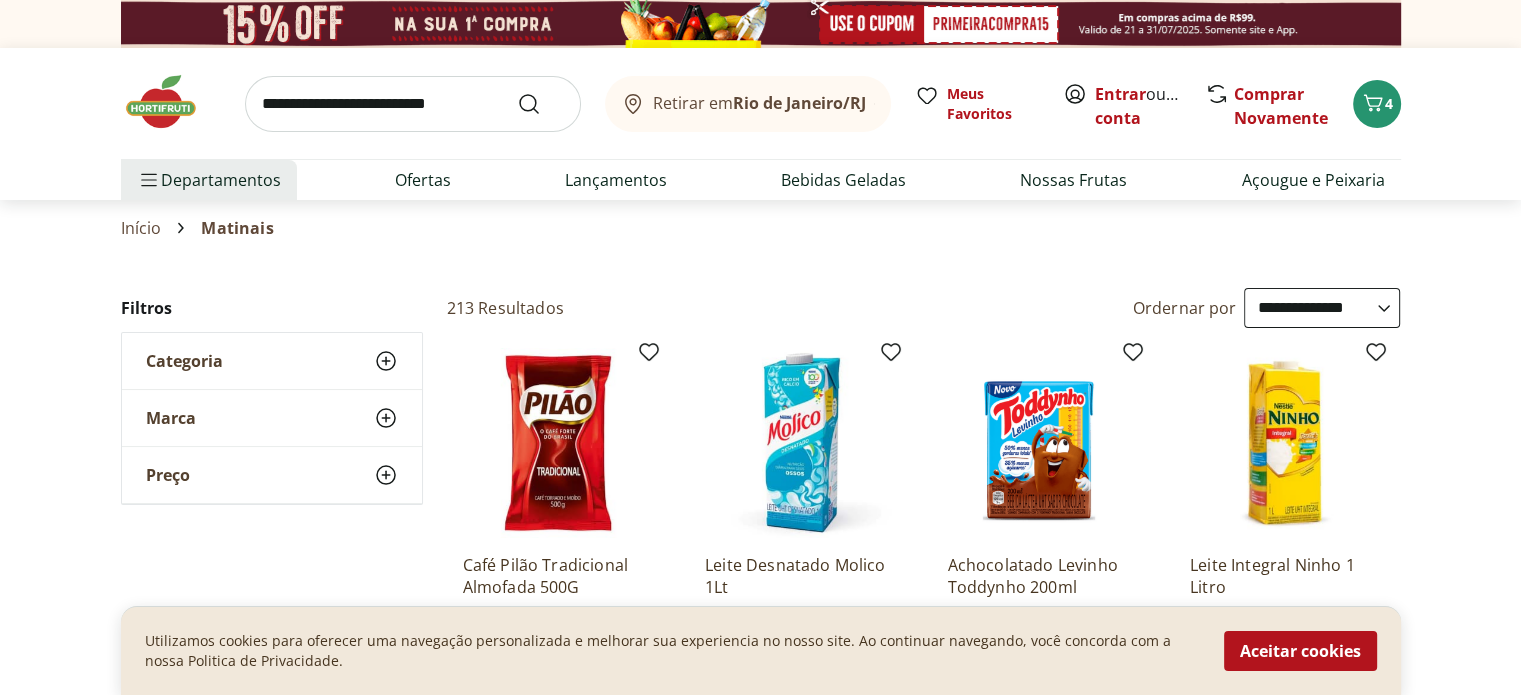 scroll, scrollTop: 0, scrollLeft: 0, axis: both 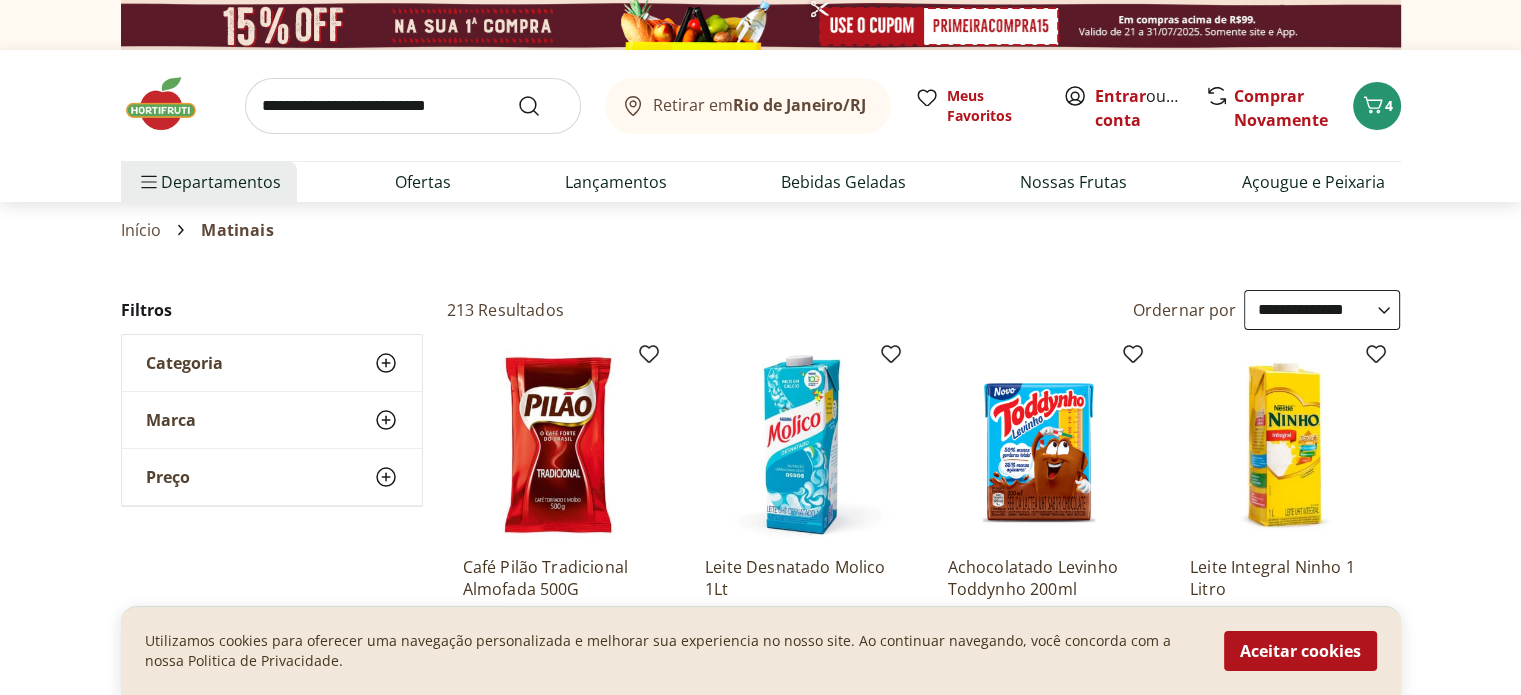 click at bounding box center (413, 106) 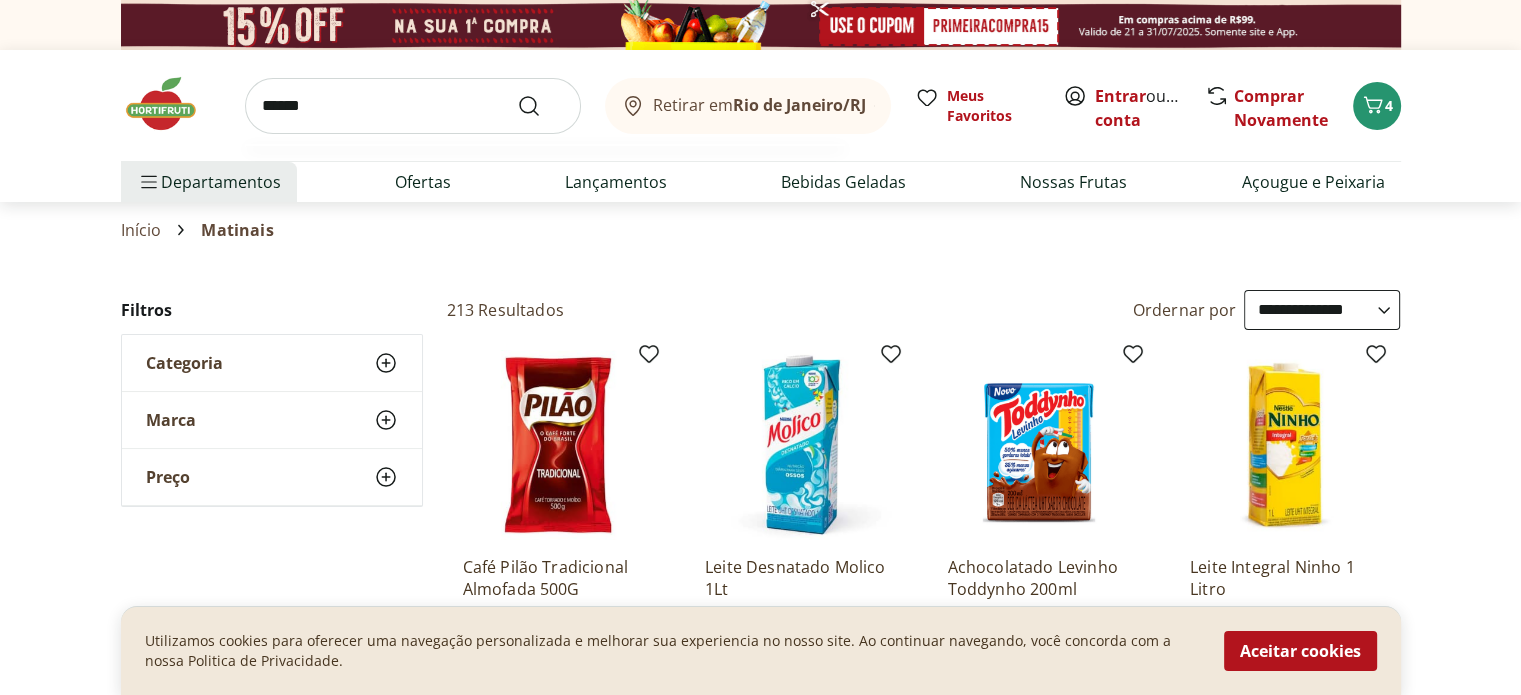 type on "******" 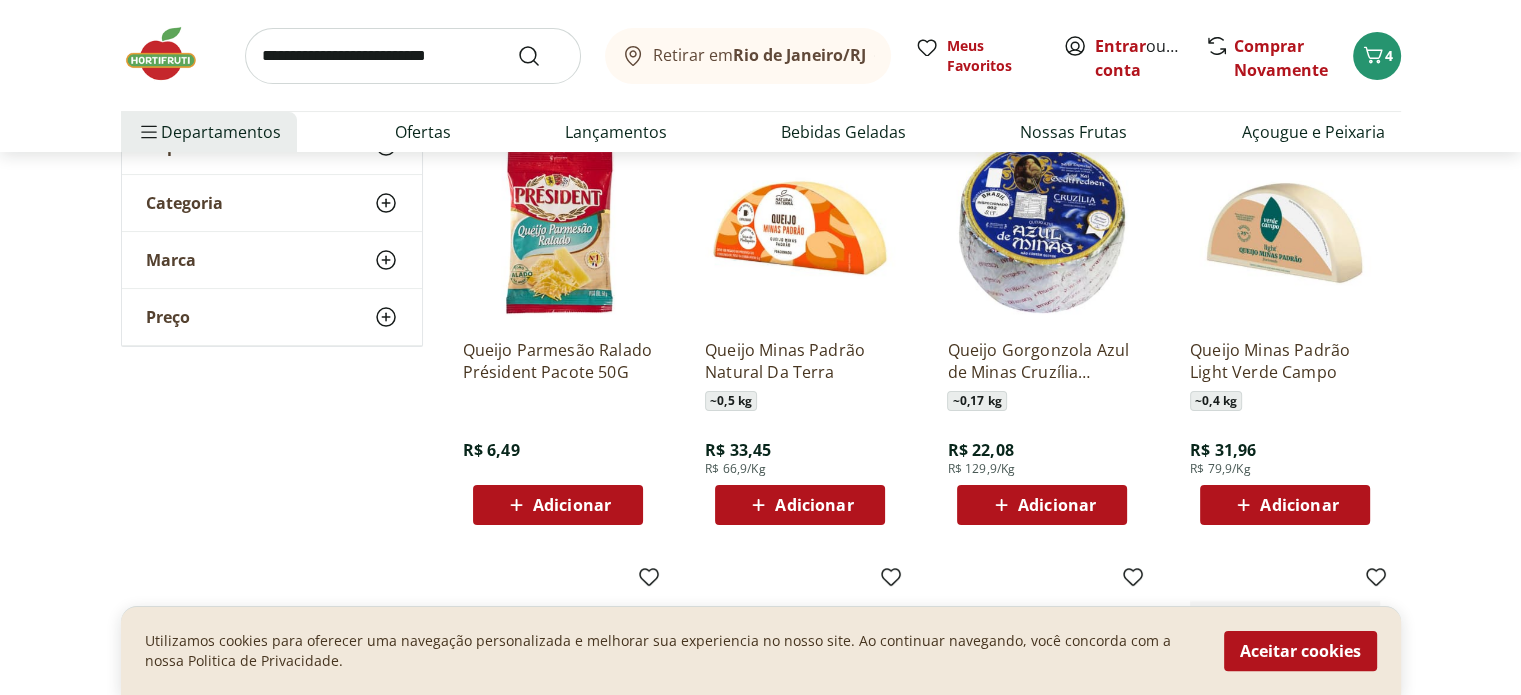 scroll, scrollTop: 100, scrollLeft: 0, axis: vertical 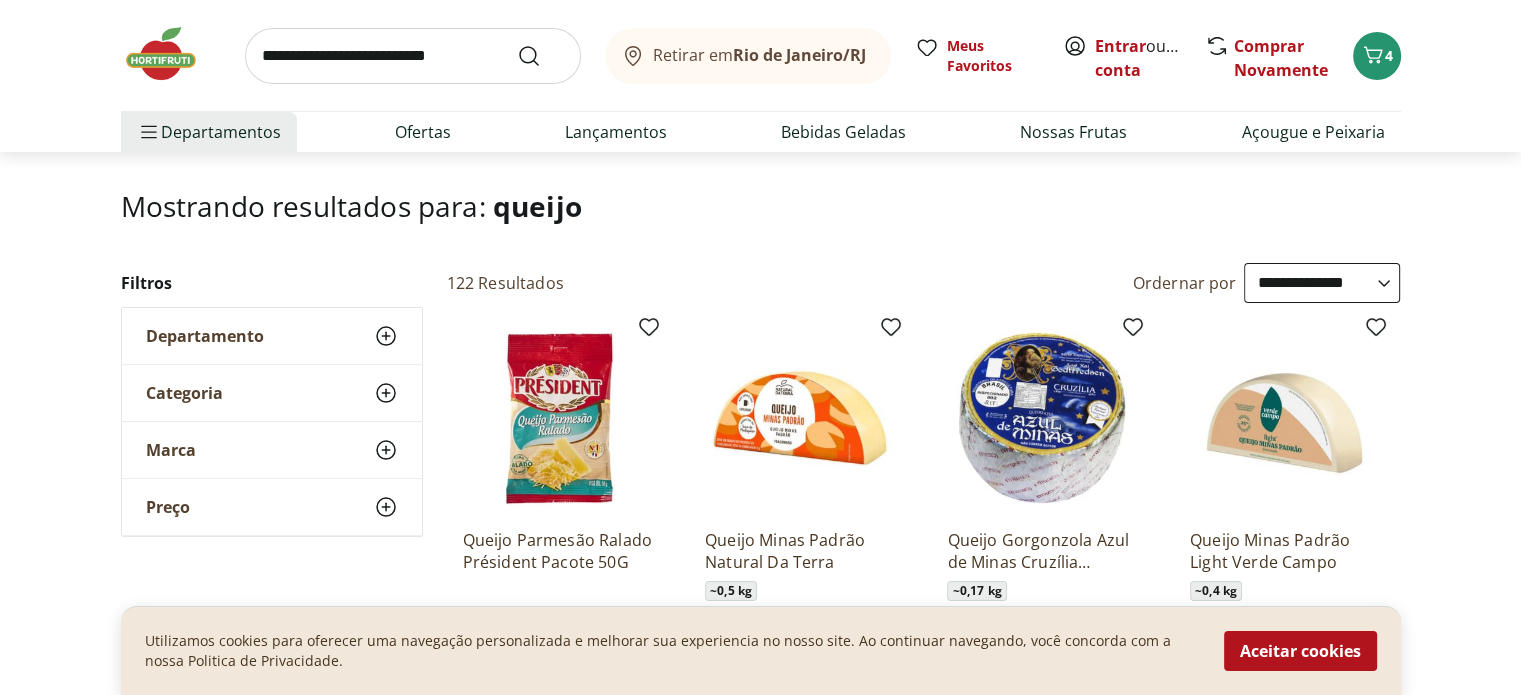 click on "**********" at bounding box center (1322, 283) 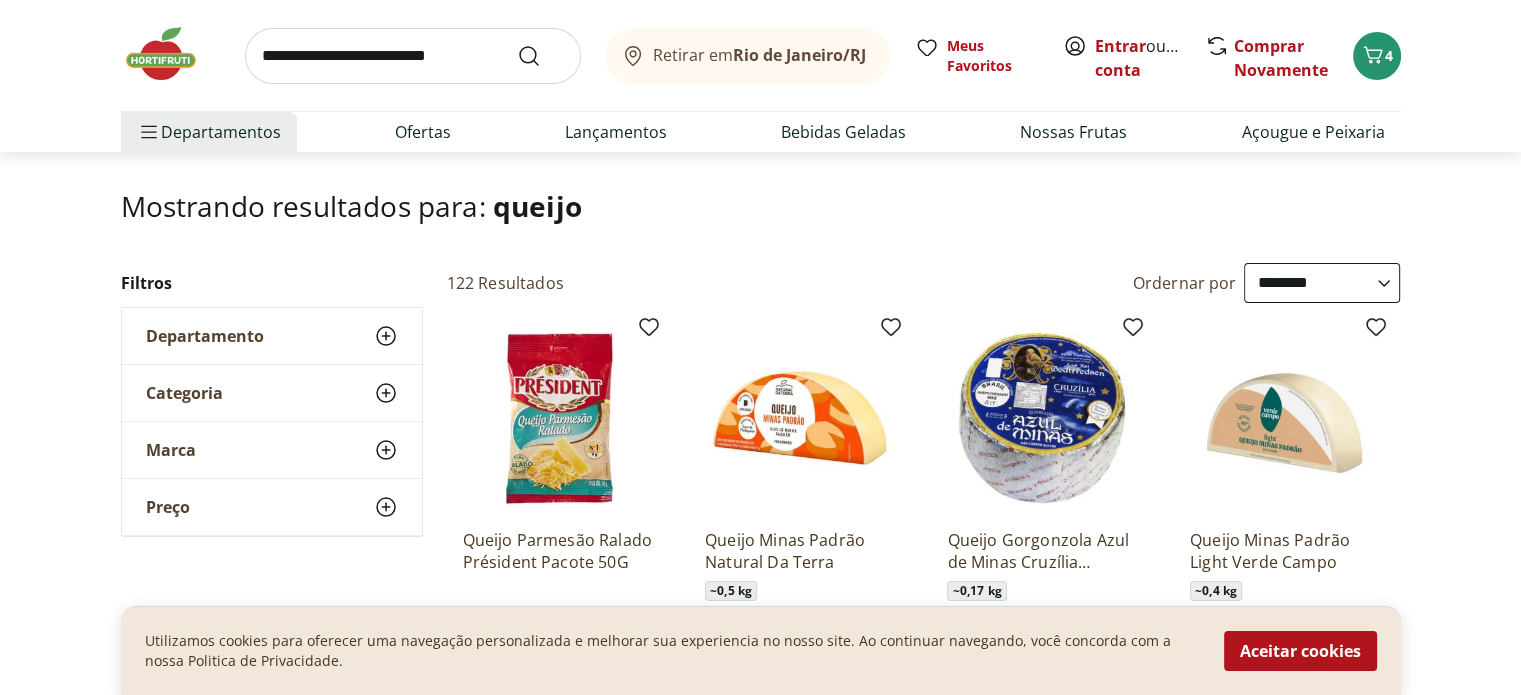 click on "**********" at bounding box center [1322, 283] 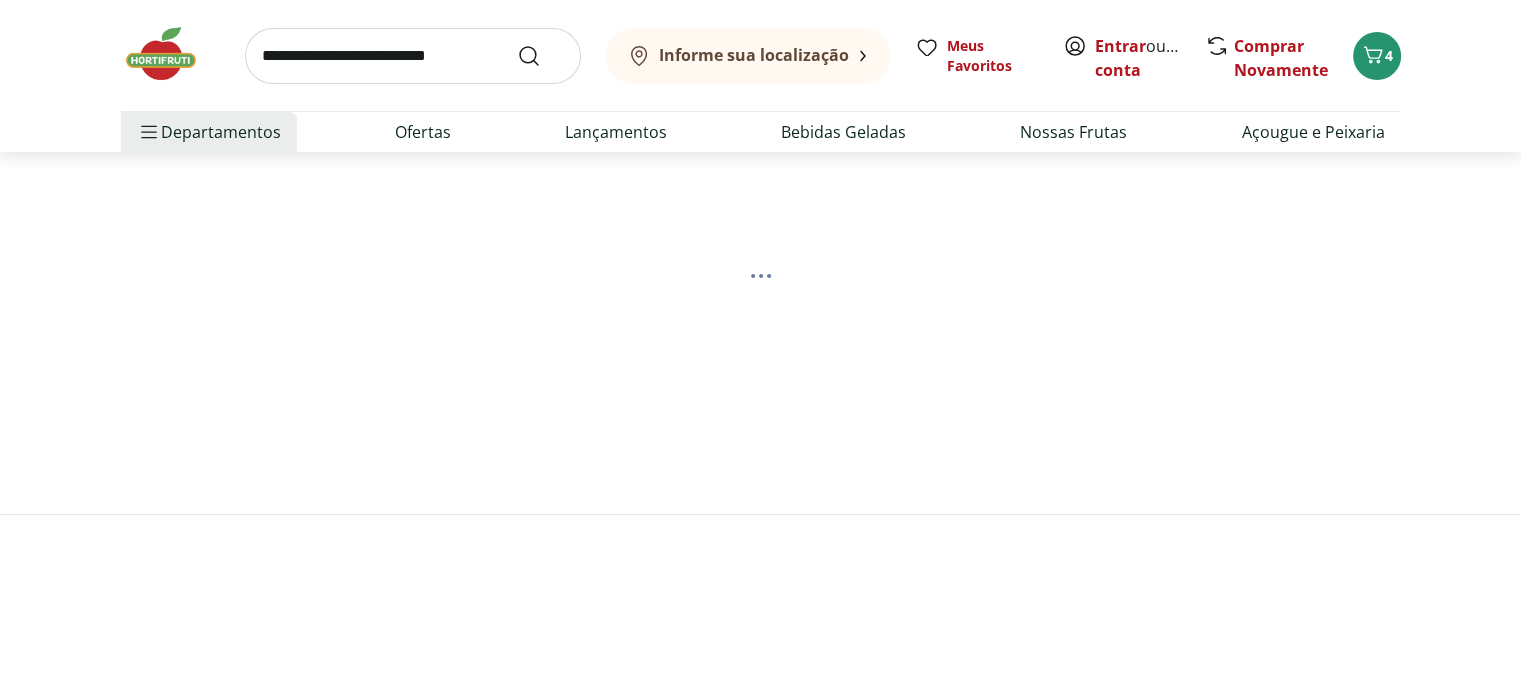 scroll, scrollTop: 0, scrollLeft: 0, axis: both 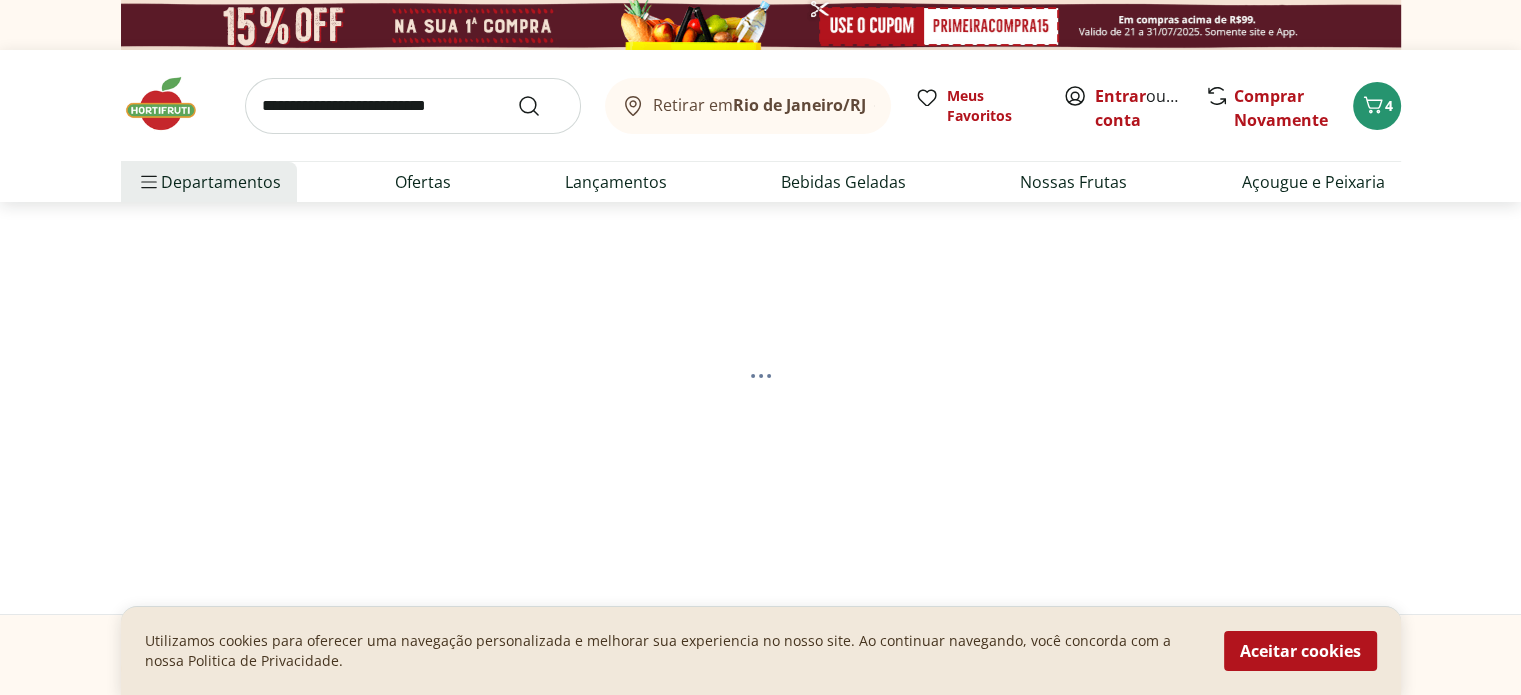 select on "**********" 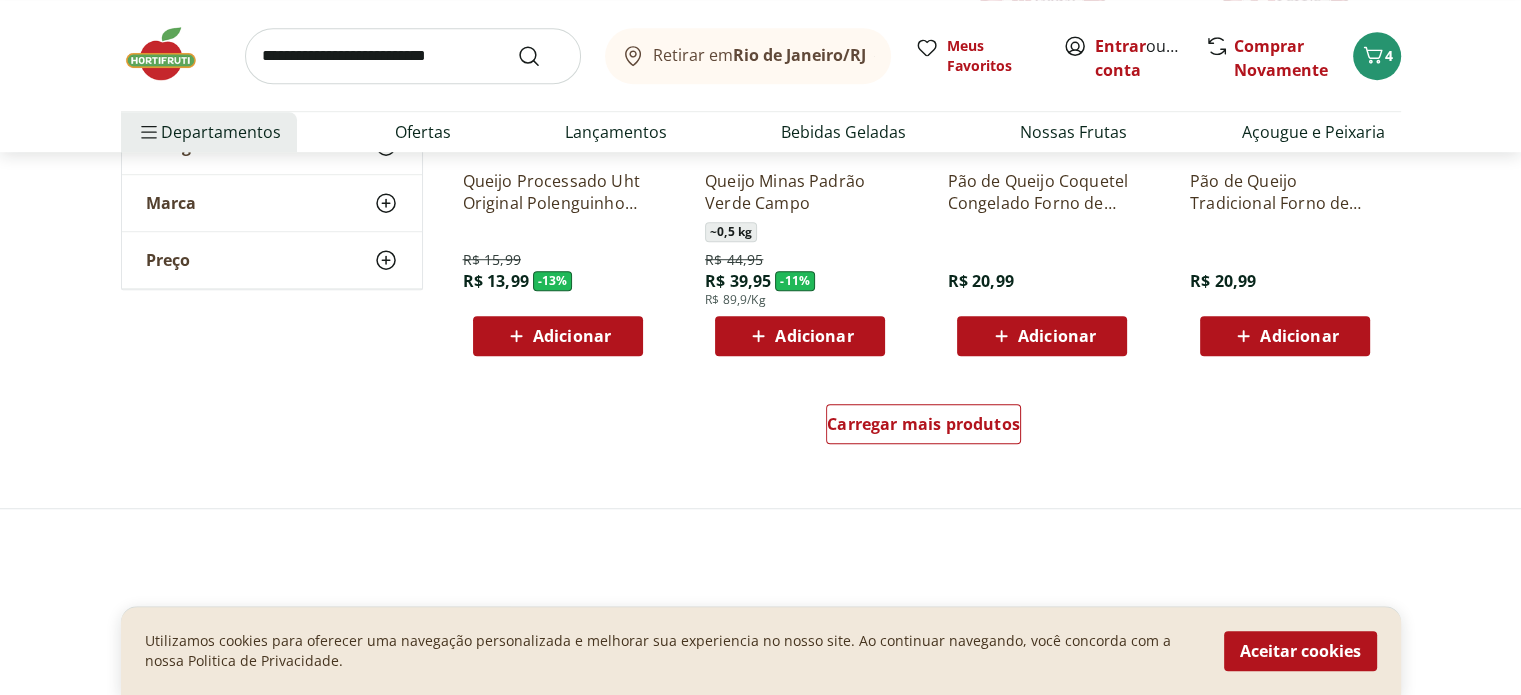 scroll, scrollTop: 1400, scrollLeft: 0, axis: vertical 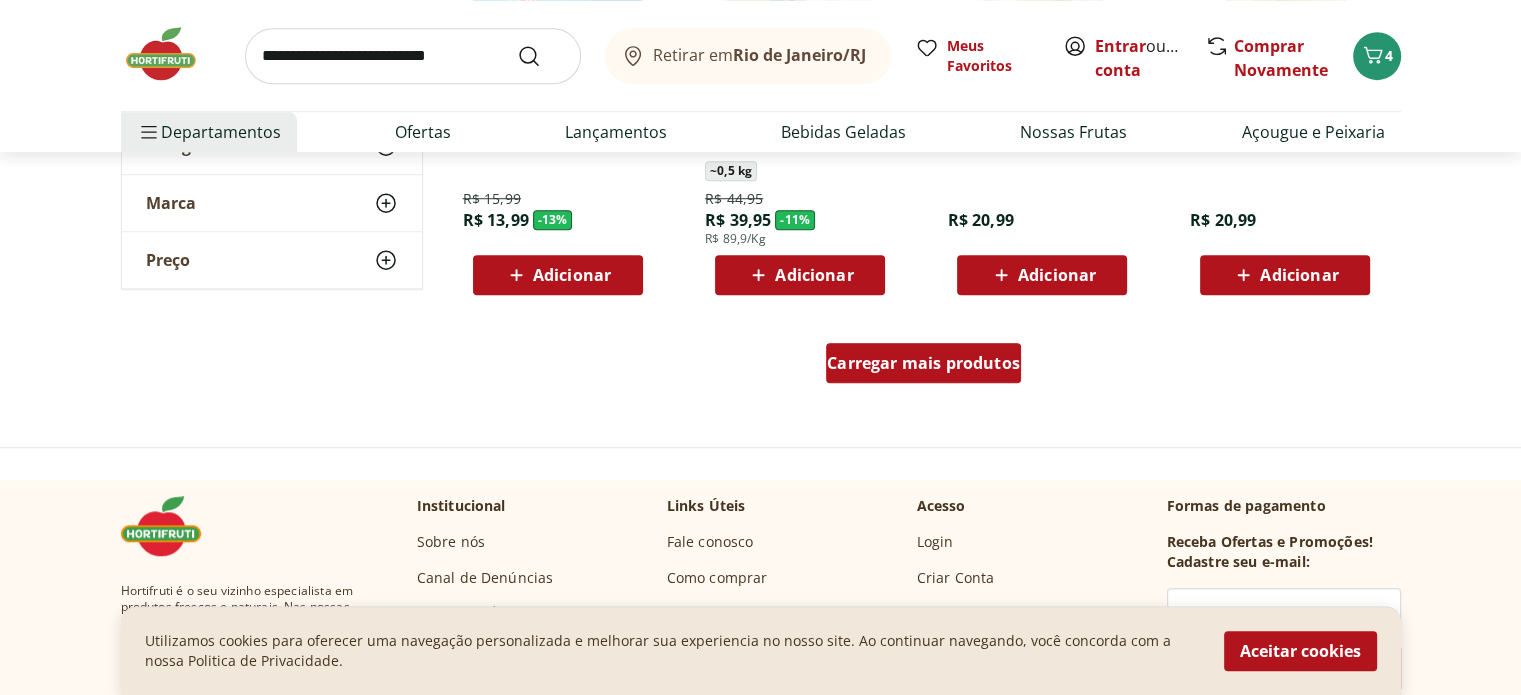 click on "Carregar mais produtos" at bounding box center (923, 363) 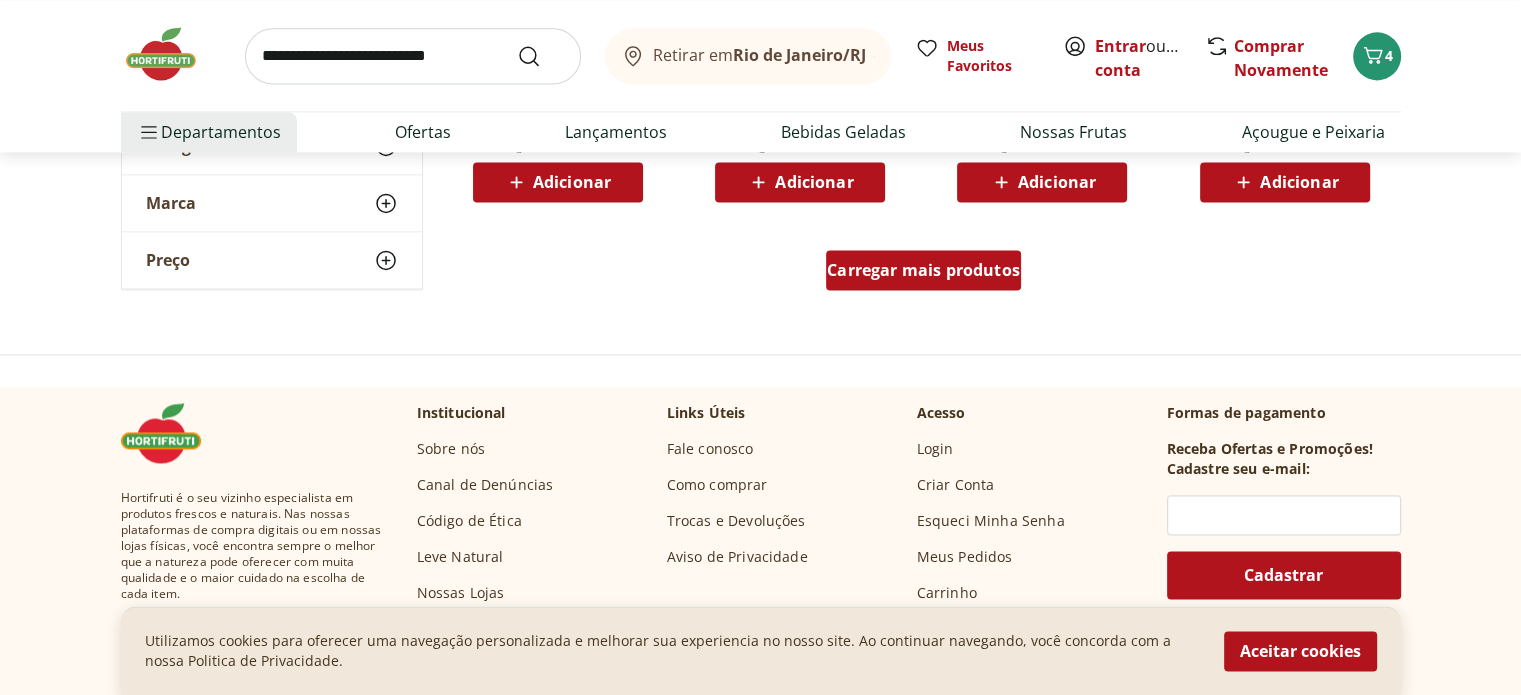 scroll, scrollTop: 2800, scrollLeft: 0, axis: vertical 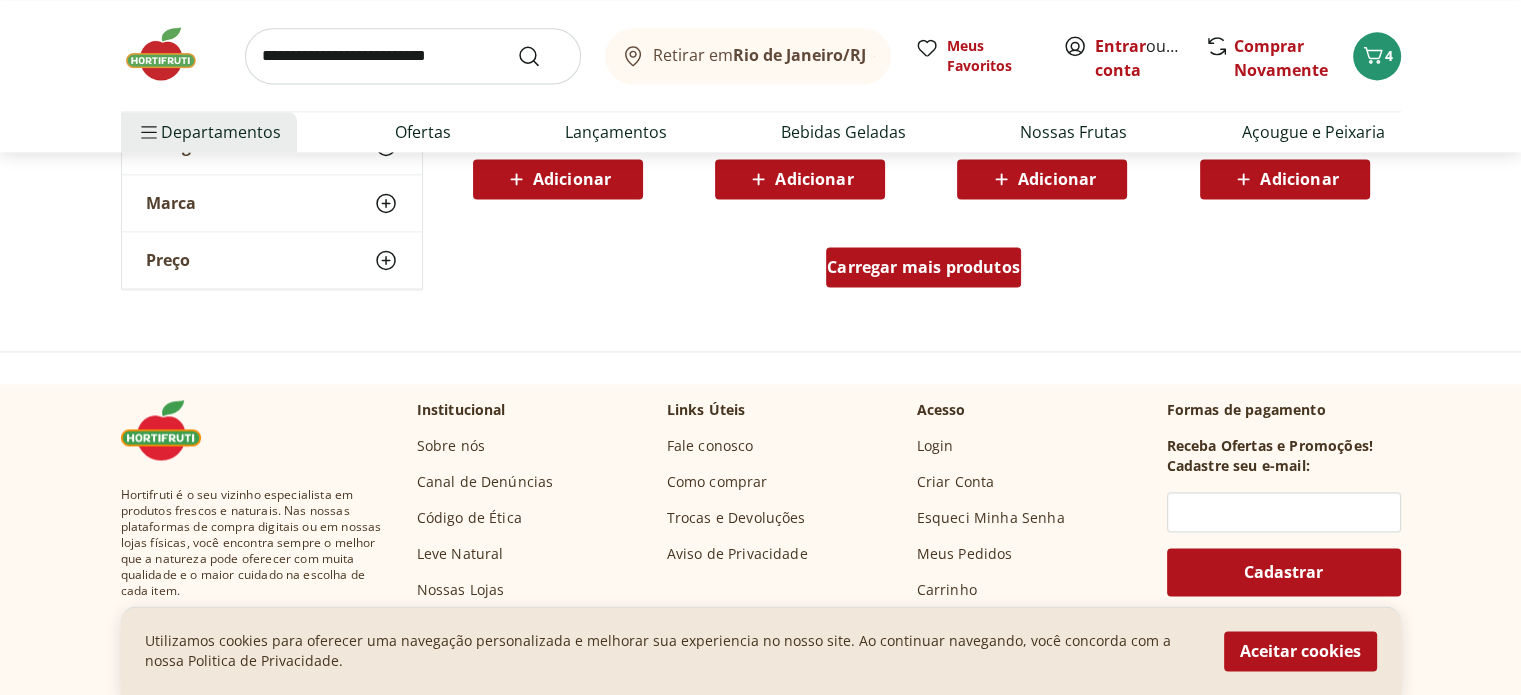 click on "Carregar mais produtos" at bounding box center [923, 267] 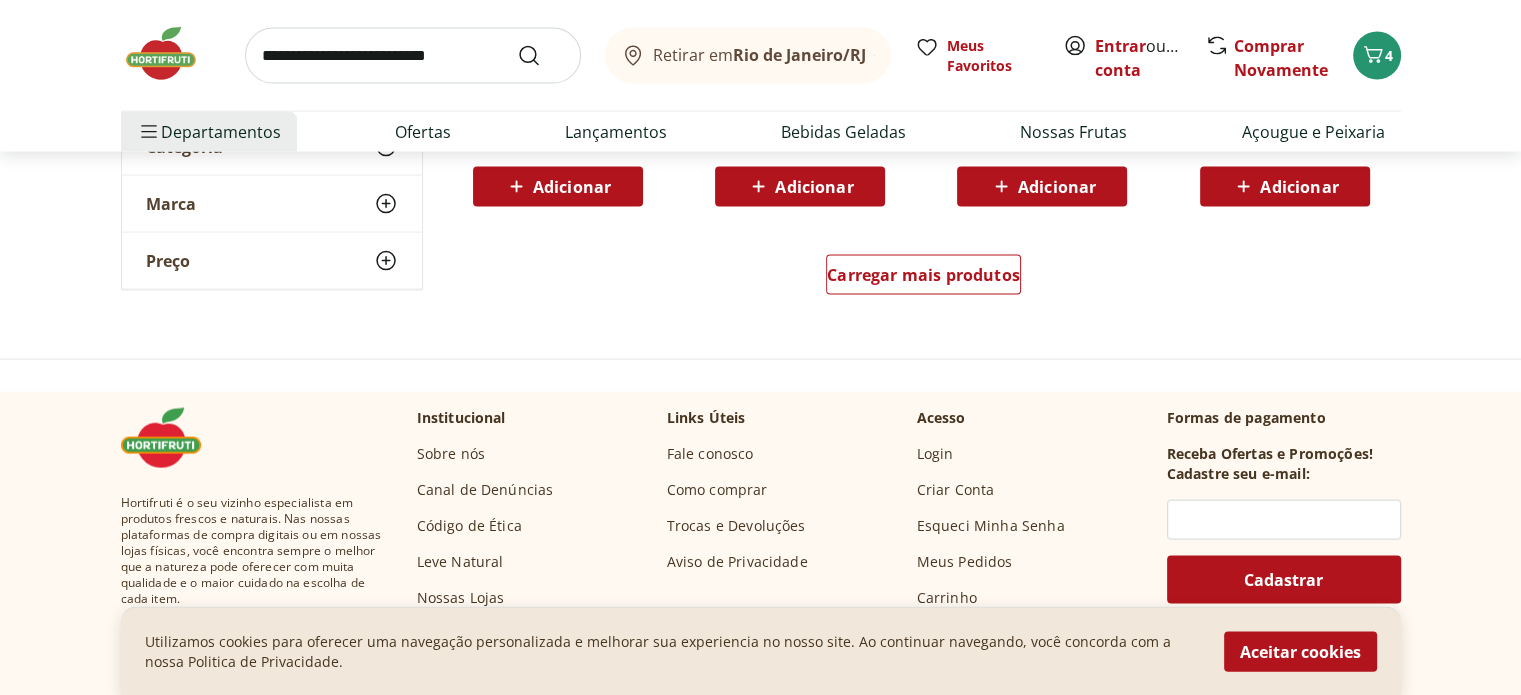 scroll, scrollTop: 4200, scrollLeft: 0, axis: vertical 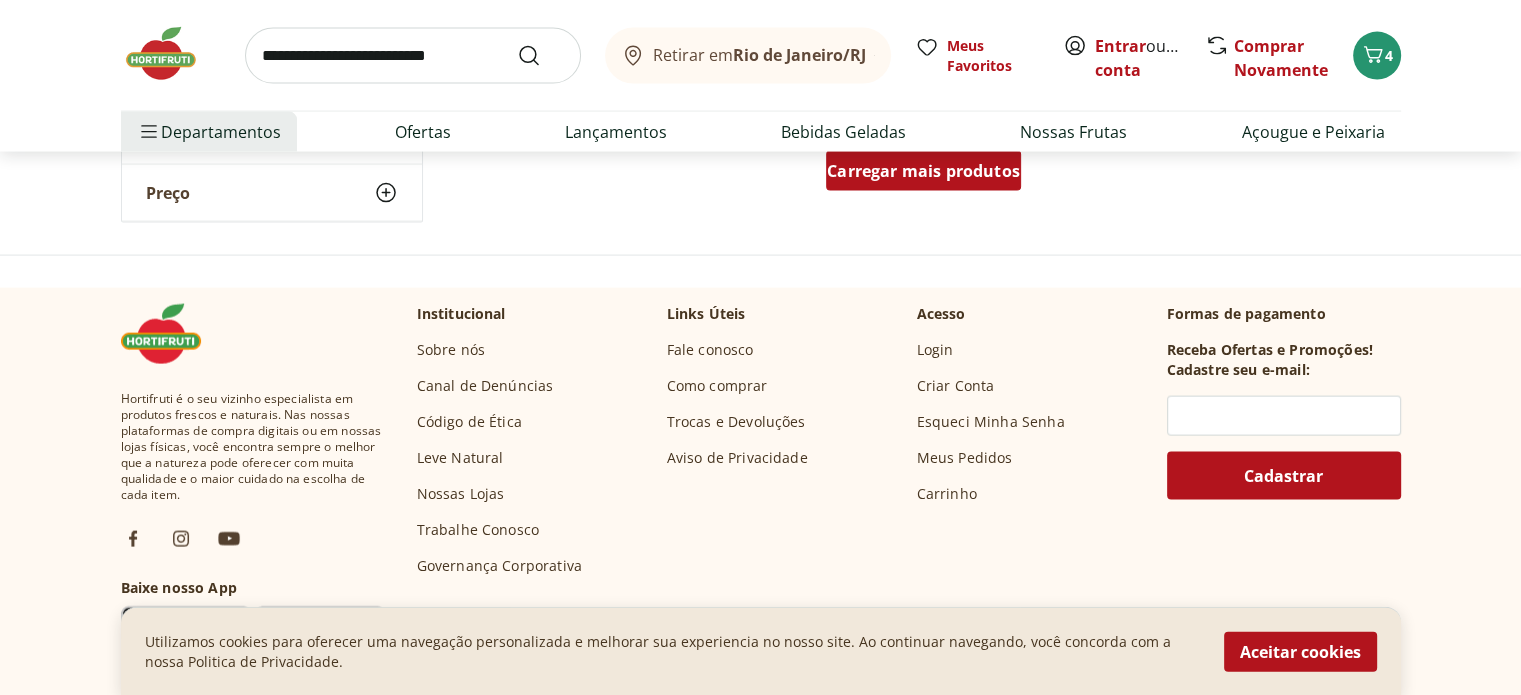 click on "Carregar mais produtos" at bounding box center (923, 171) 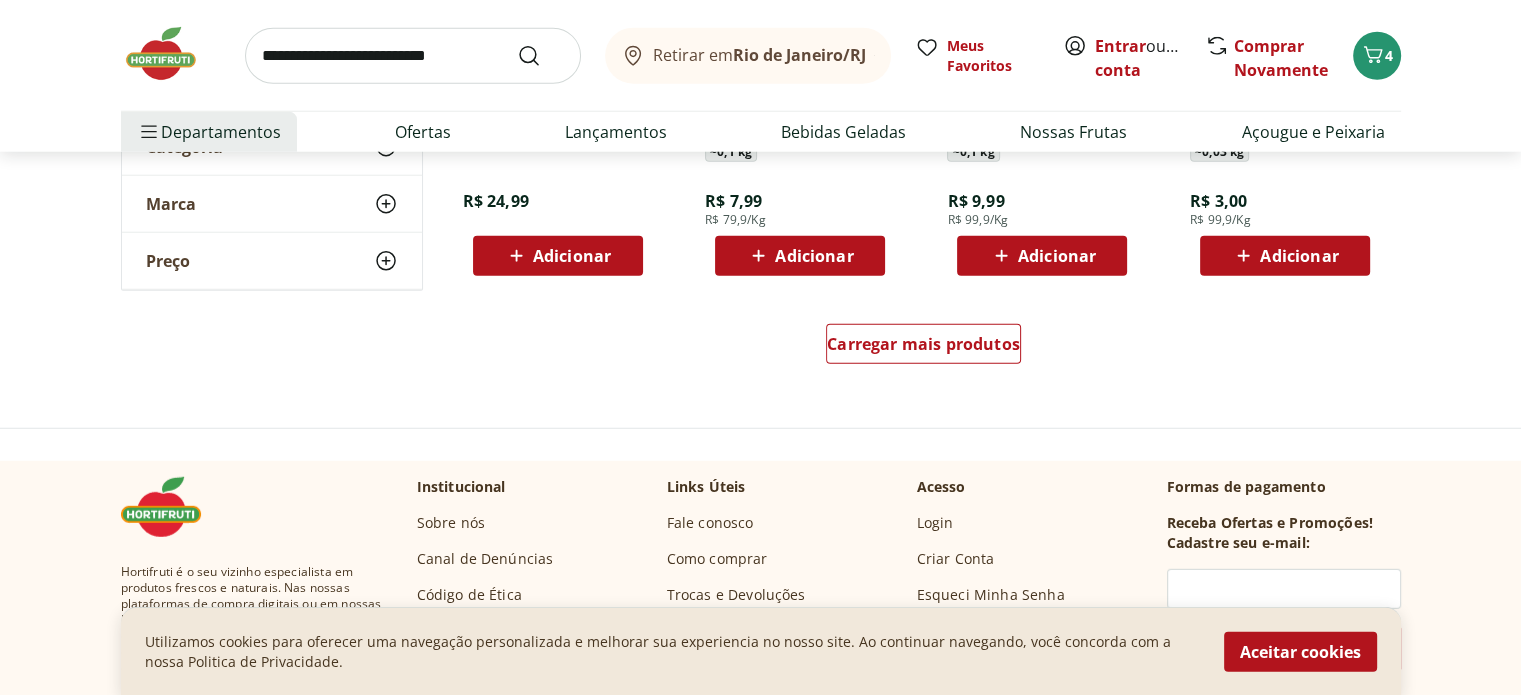 scroll, scrollTop: 5400, scrollLeft: 0, axis: vertical 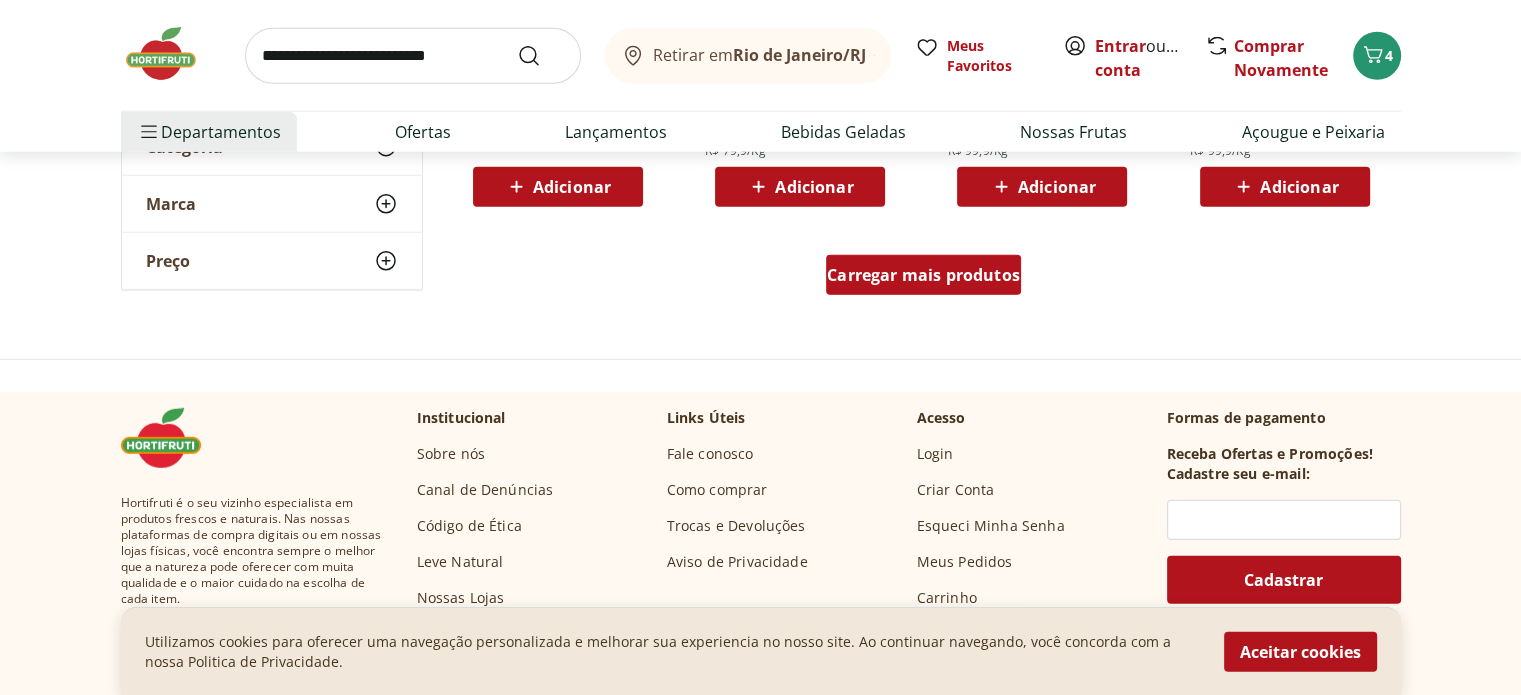 click on "Carregar mais produtos" at bounding box center (923, 275) 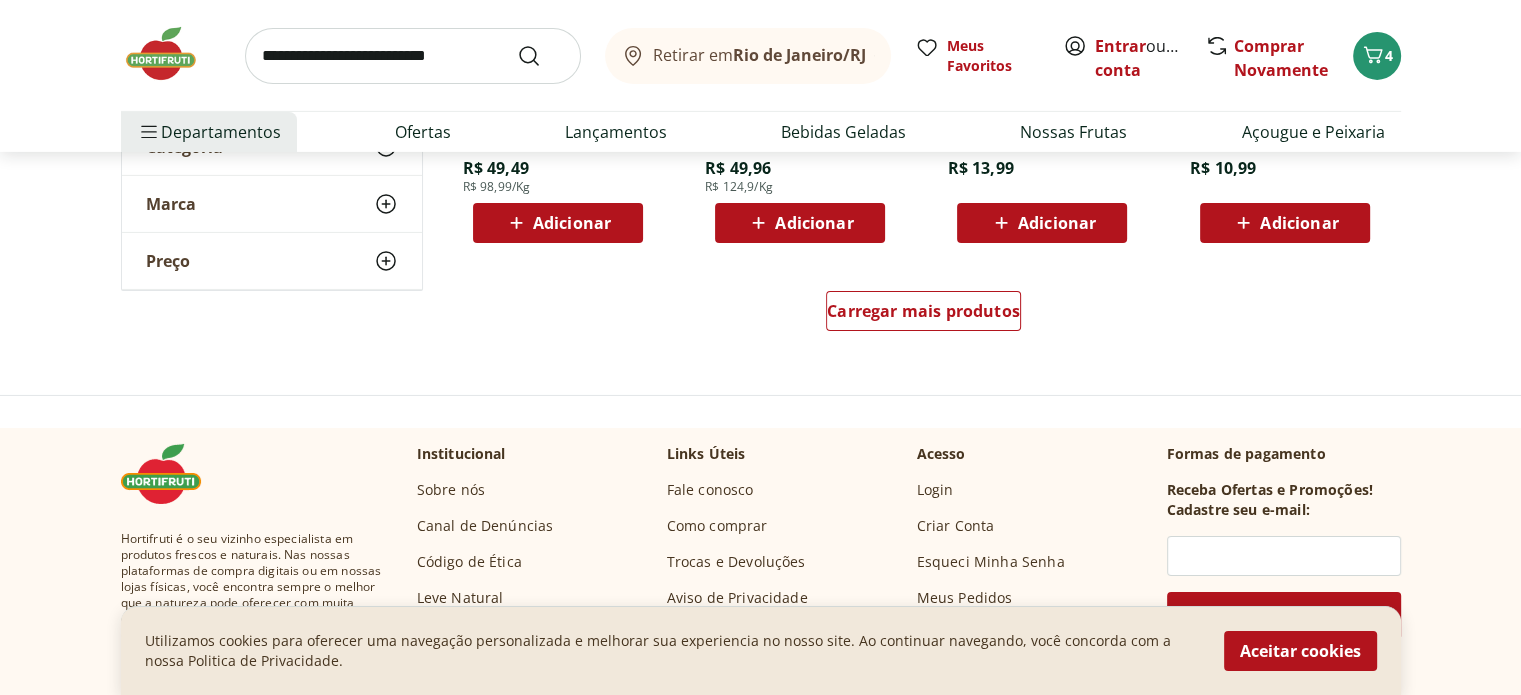 scroll, scrollTop: 6600, scrollLeft: 0, axis: vertical 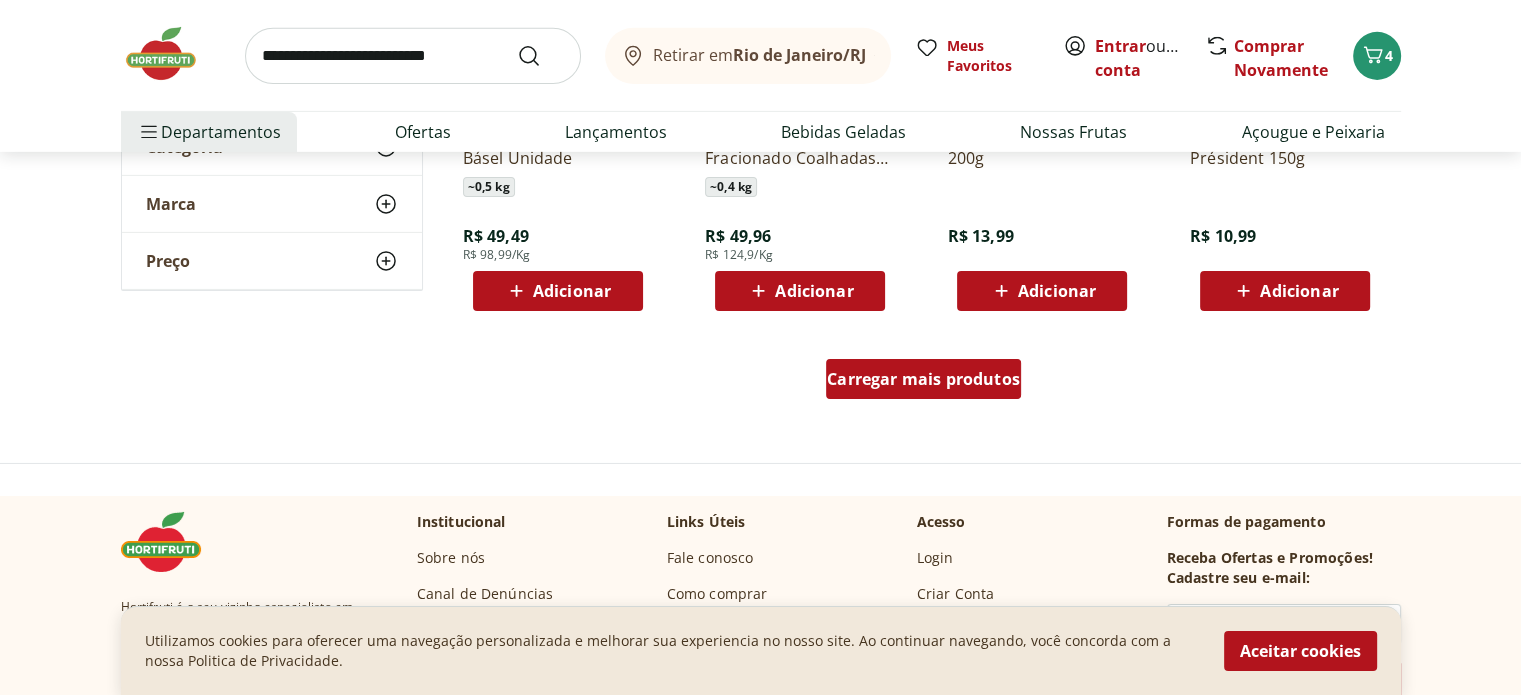 click on "Carregar mais produtos" at bounding box center [923, 379] 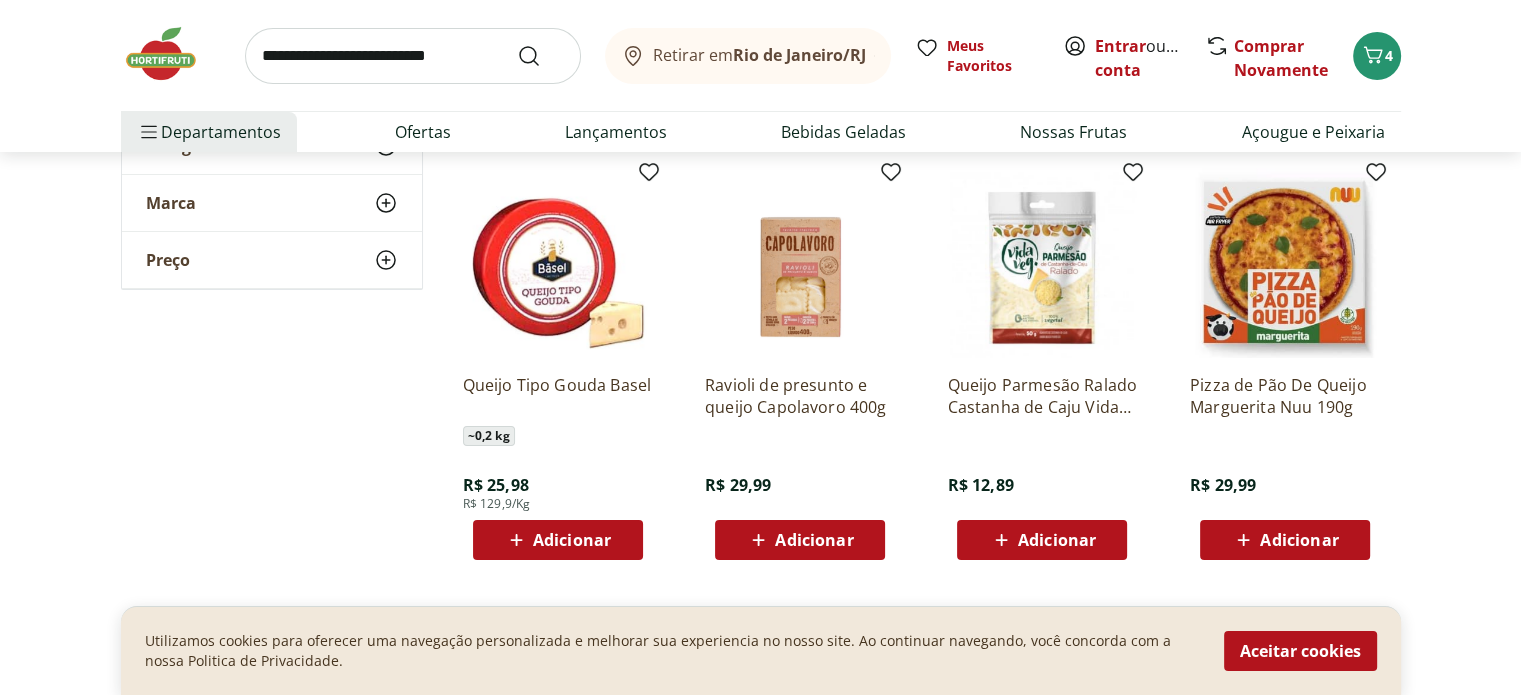 scroll, scrollTop: 7700, scrollLeft: 0, axis: vertical 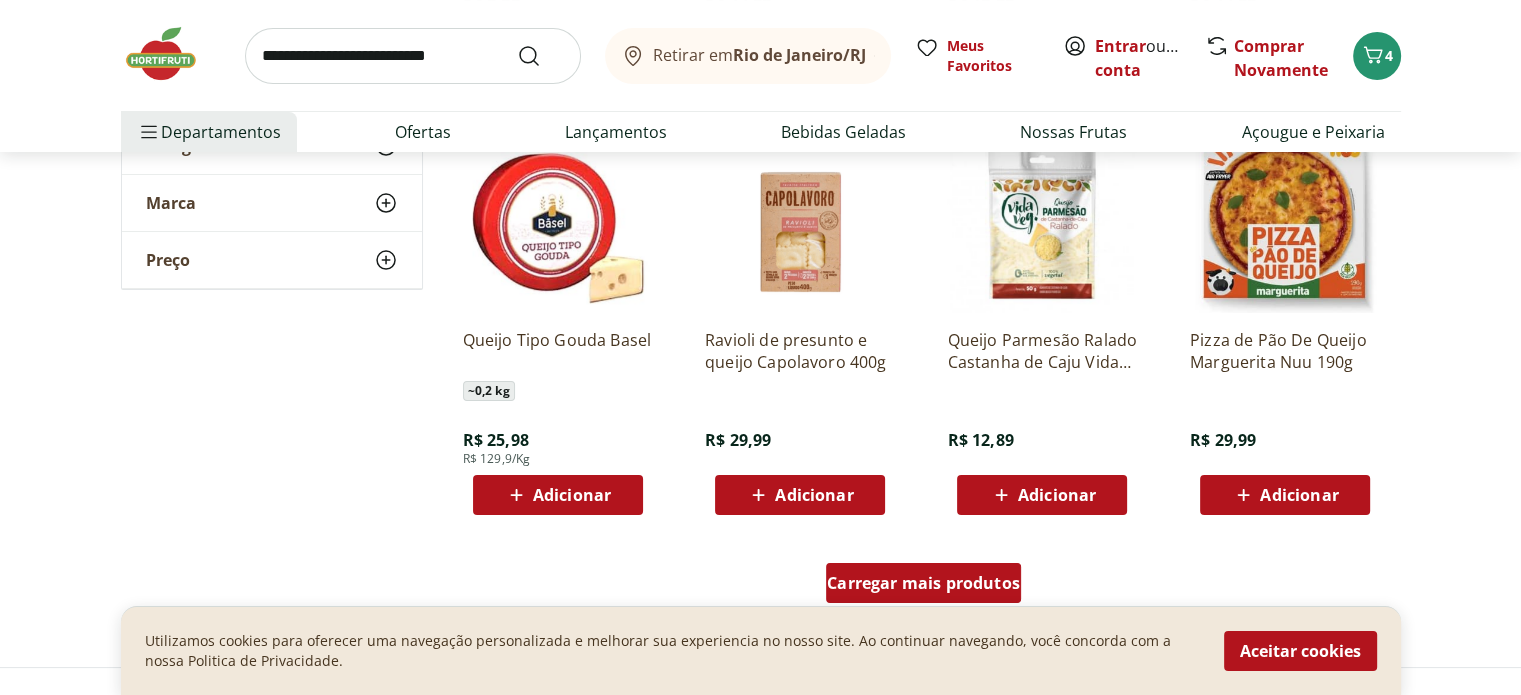click on "Carregar mais produtos" at bounding box center (923, 583) 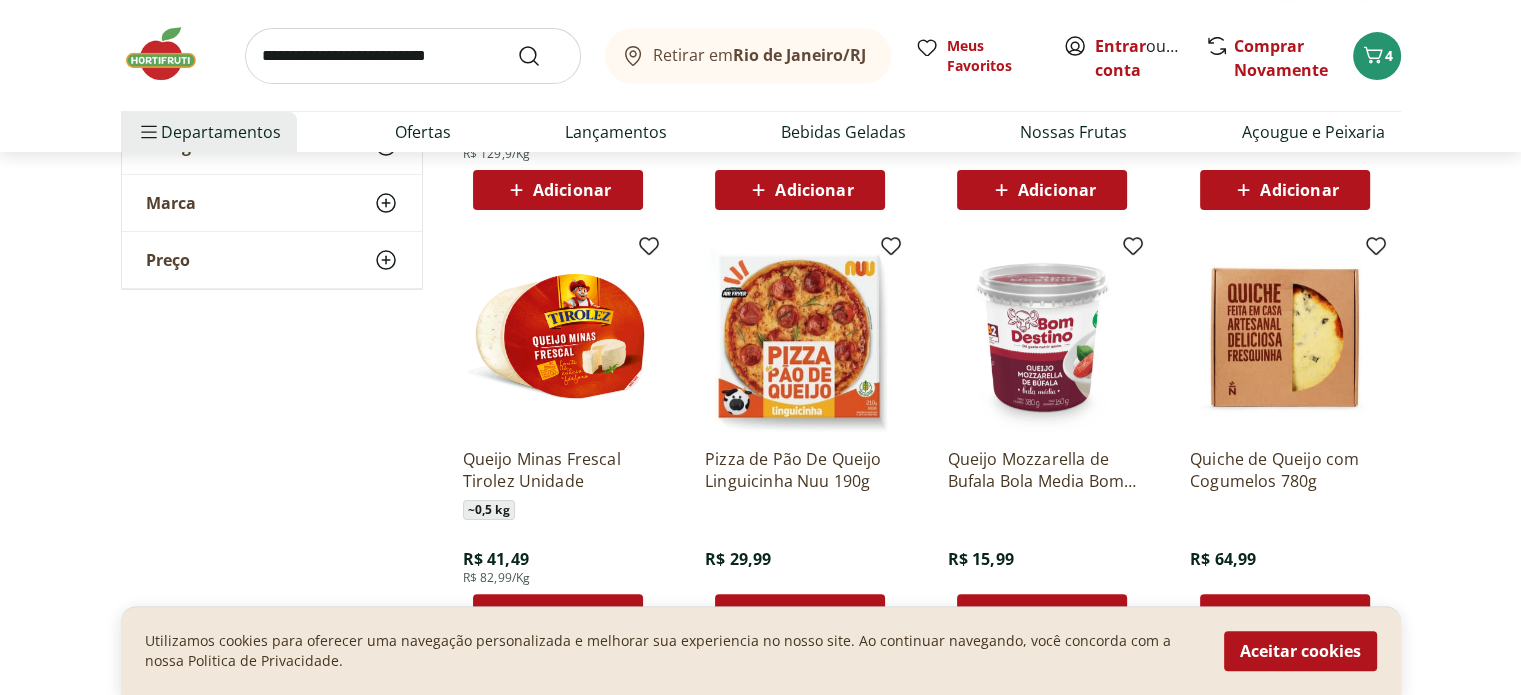 scroll, scrollTop: 8100, scrollLeft: 0, axis: vertical 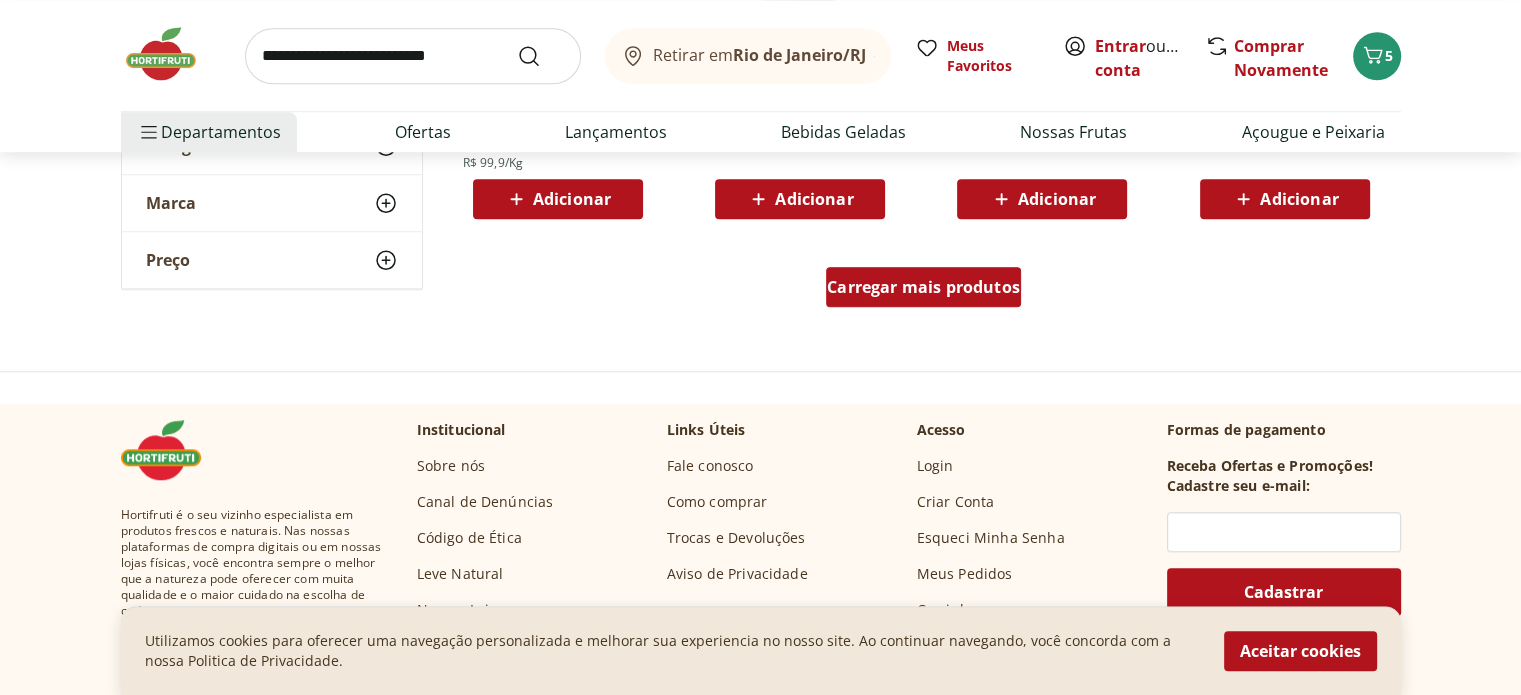 click on "Carregar mais produtos" at bounding box center [923, 287] 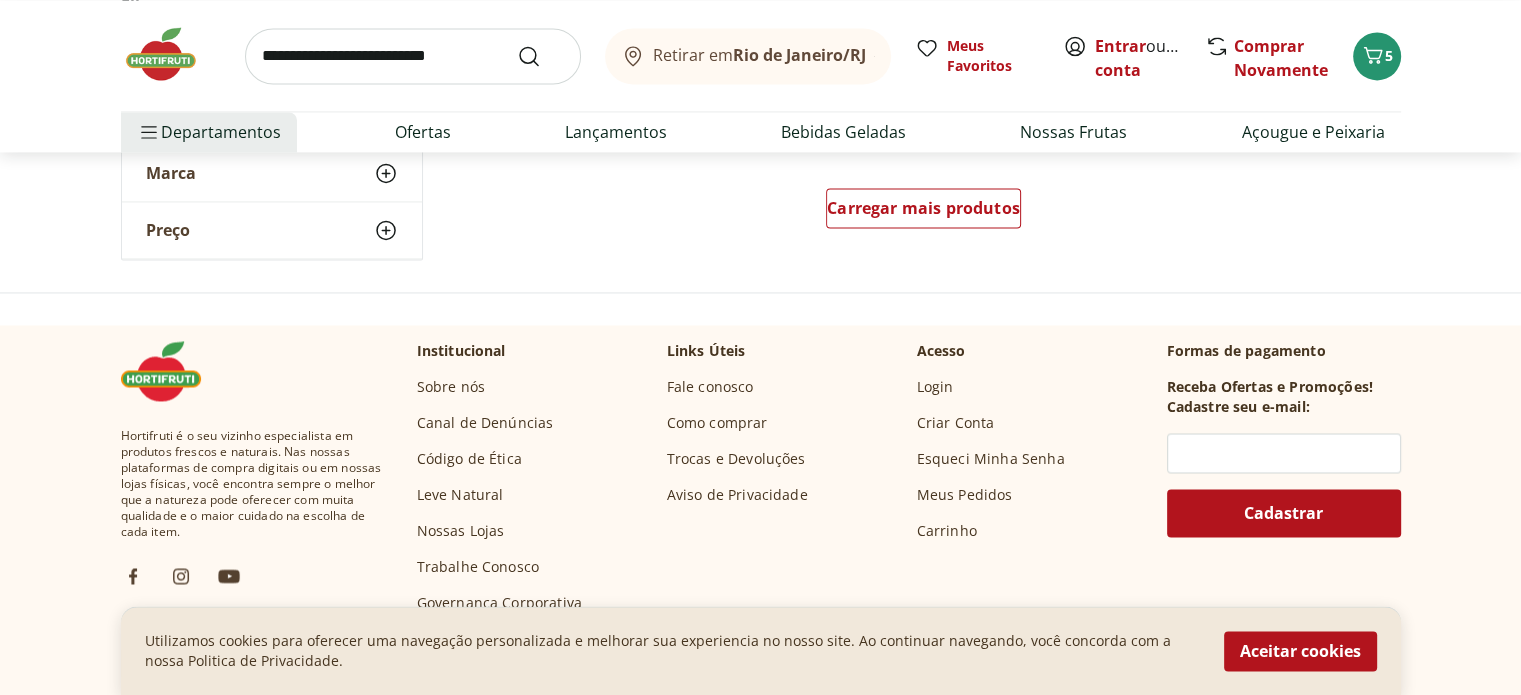 scroll, scrollTop: 10700, scrollLeft: 0, axis: vertical 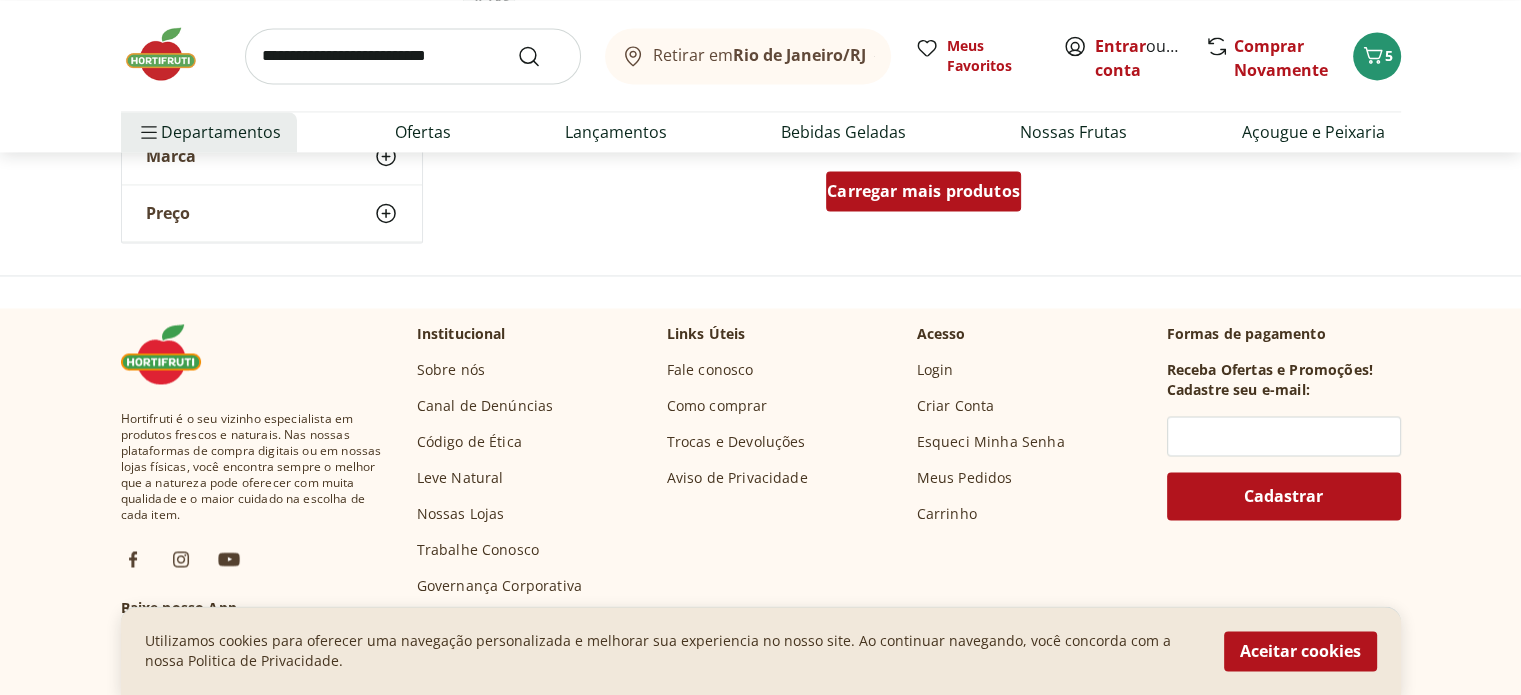 click on "Carregar mais produtos" at bounding box center (923, 191) 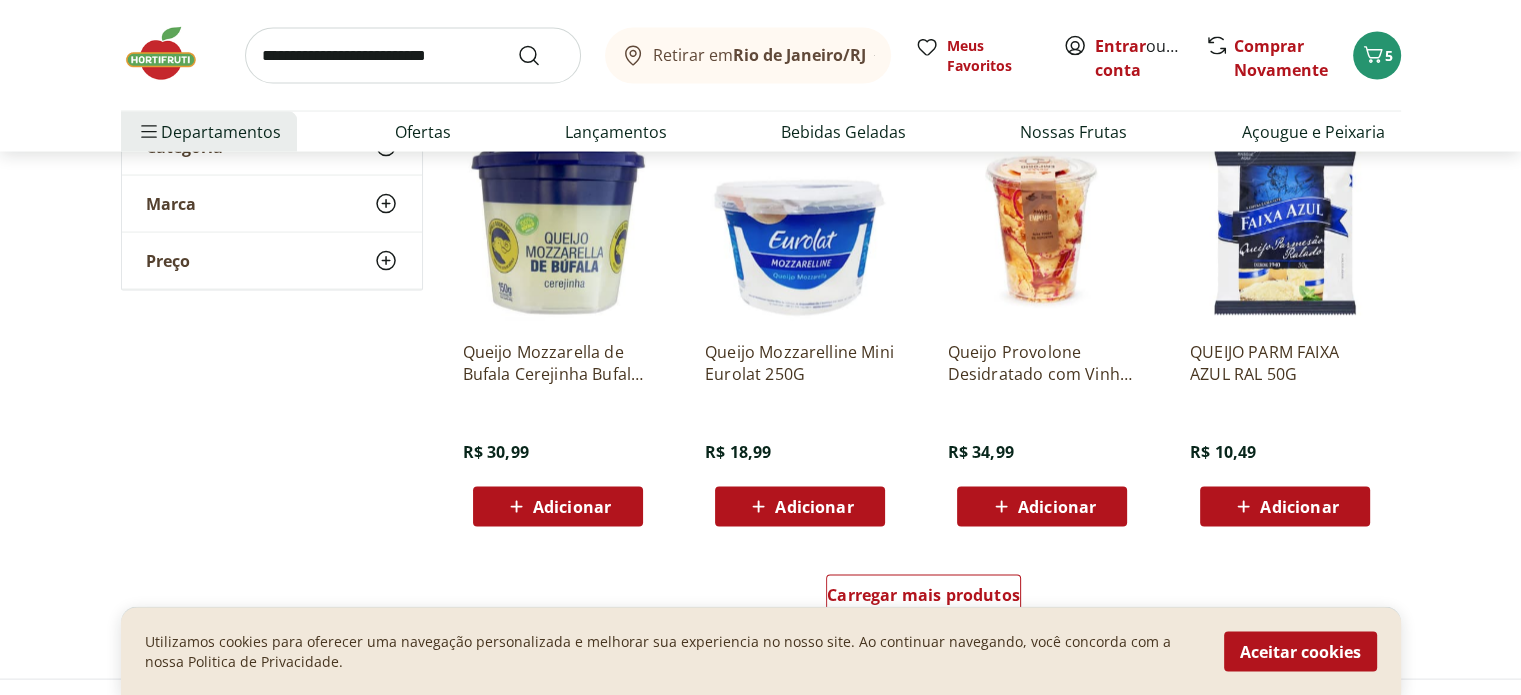 scroll, scrollTop: 11900, scrollLeft: 0, axis: vertical 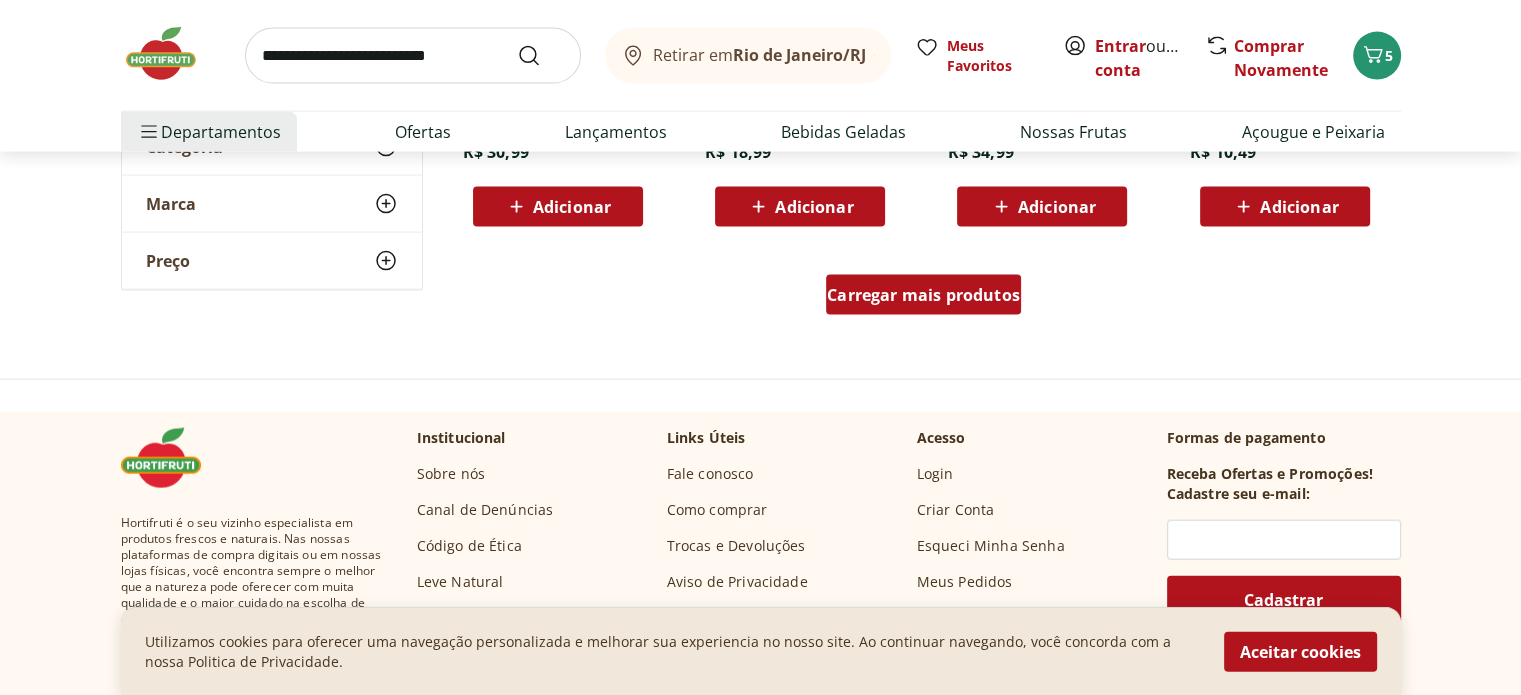 click on "Carregar mais produtos" at bounding box center [923, 295] 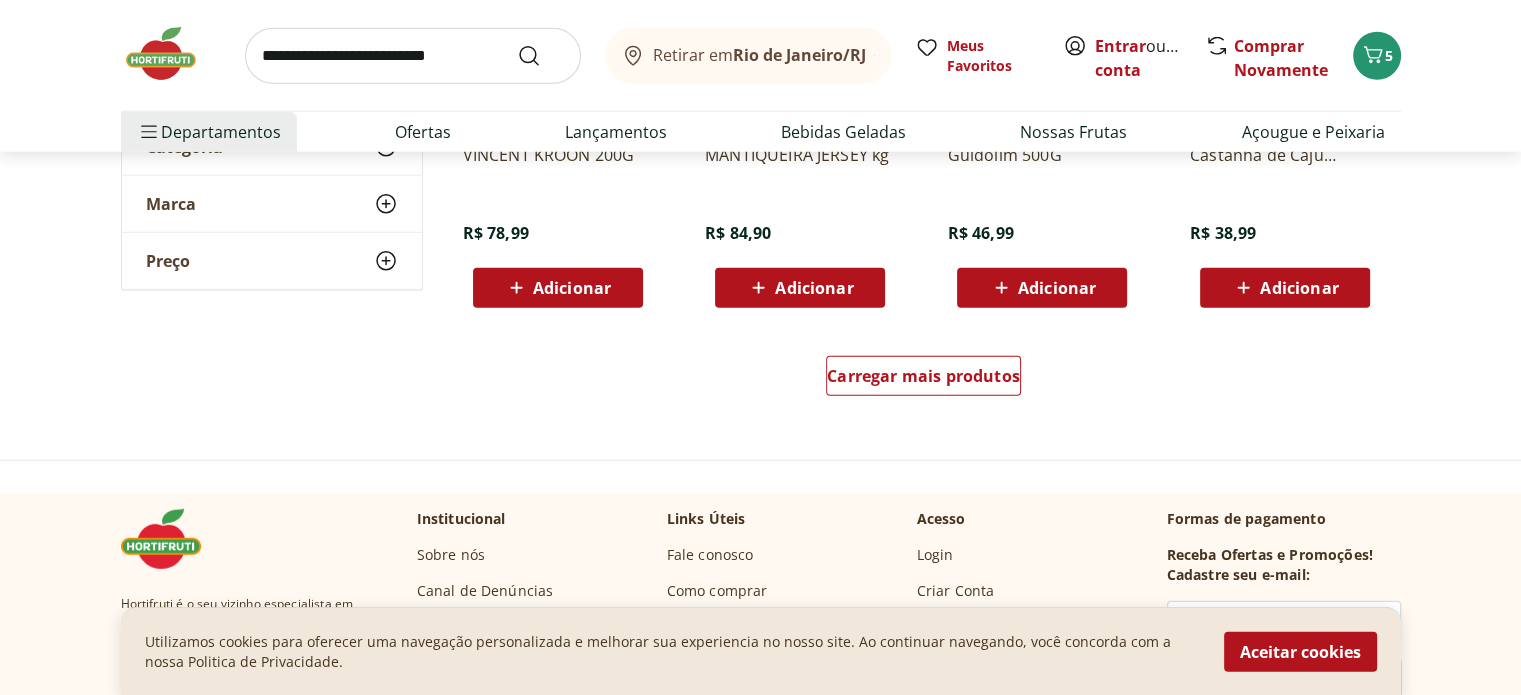 scroll, scrollTop: 13100, scrollLeft: 0, axis: vertical 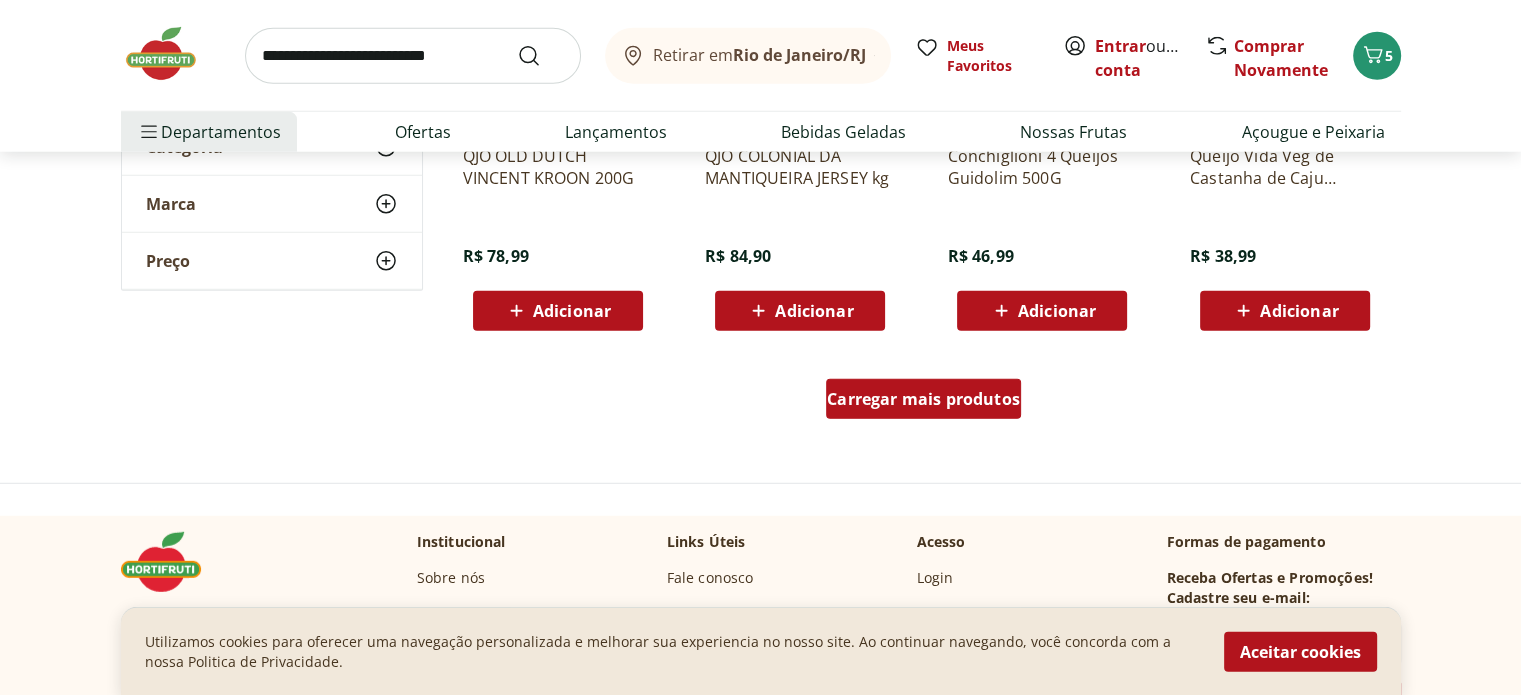click on "Carregar mais produtos" at bounding box center [923, 399] 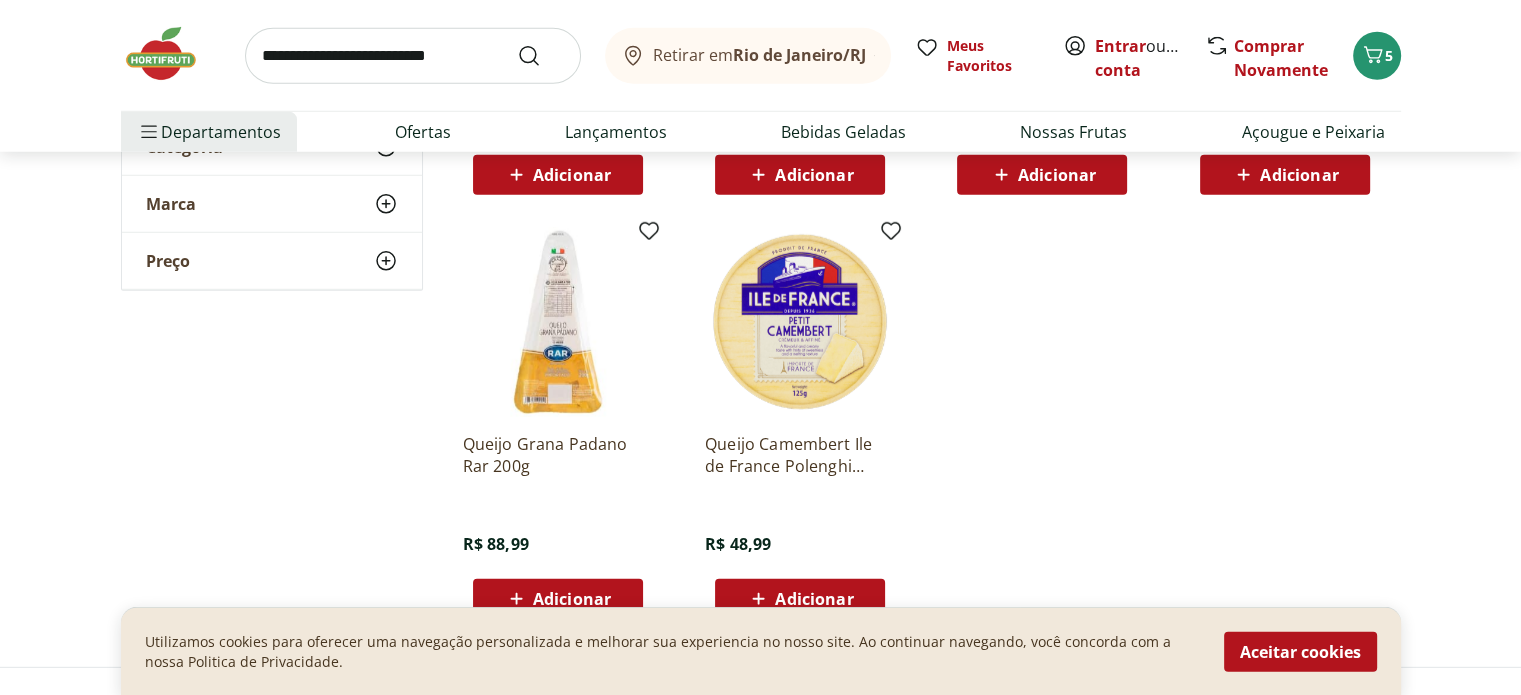 scroll, scrollTop: 13100, scrollLeft: 0, axis: vertical 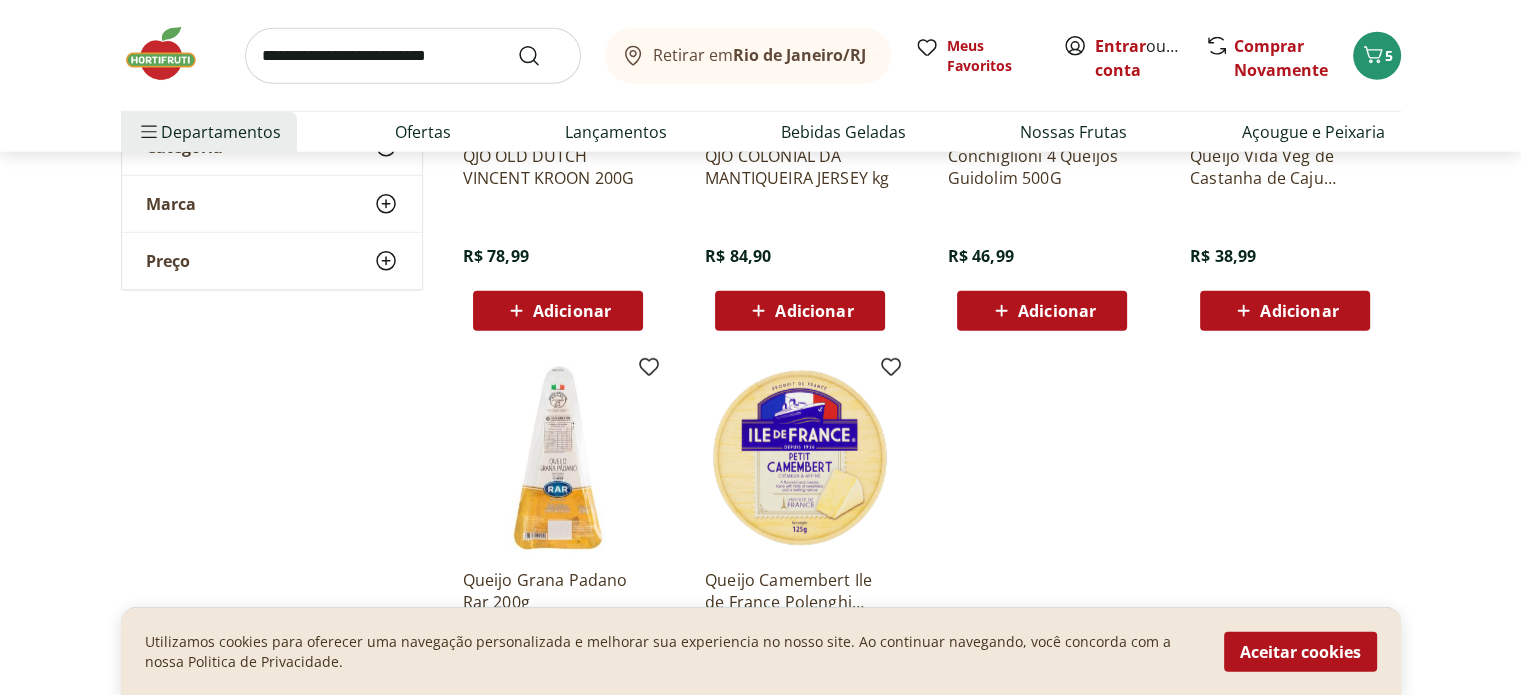 click at bounding box center (413, 56) 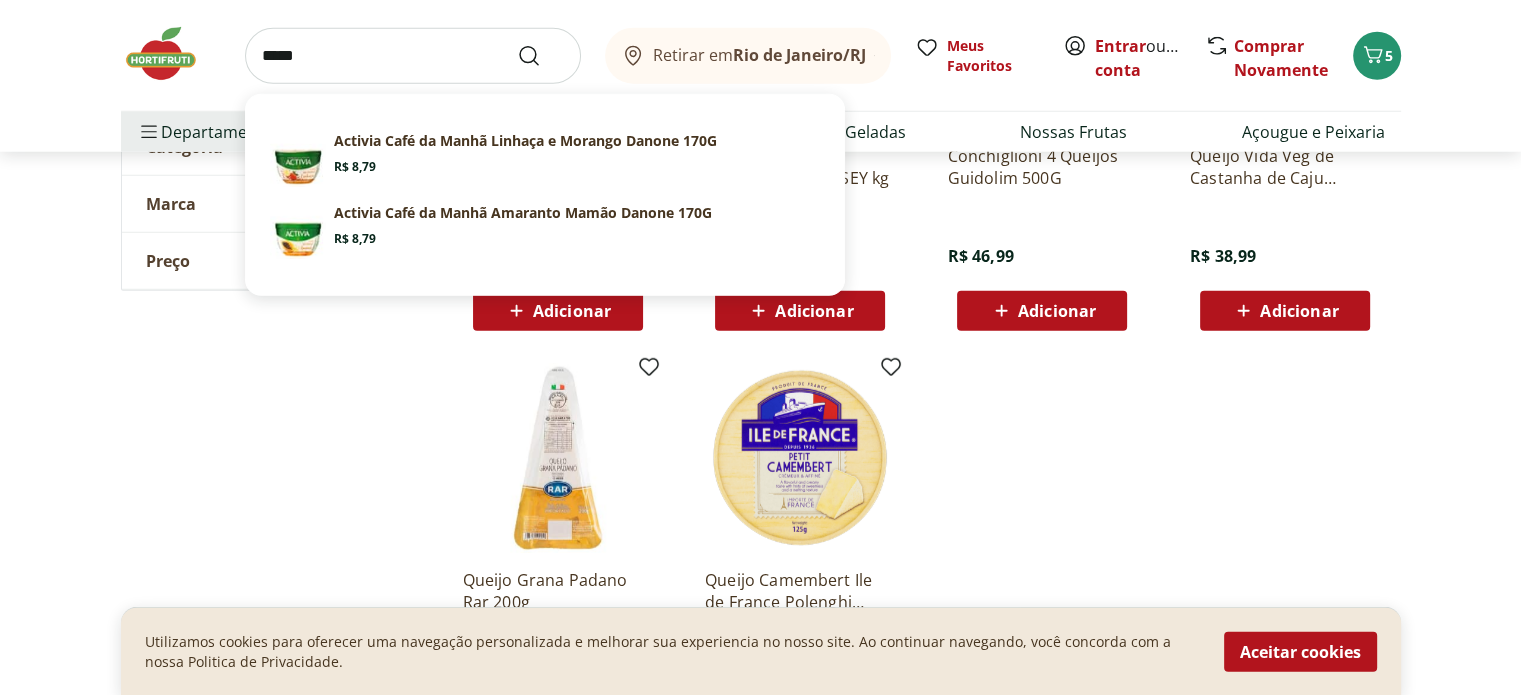 type on "*****" 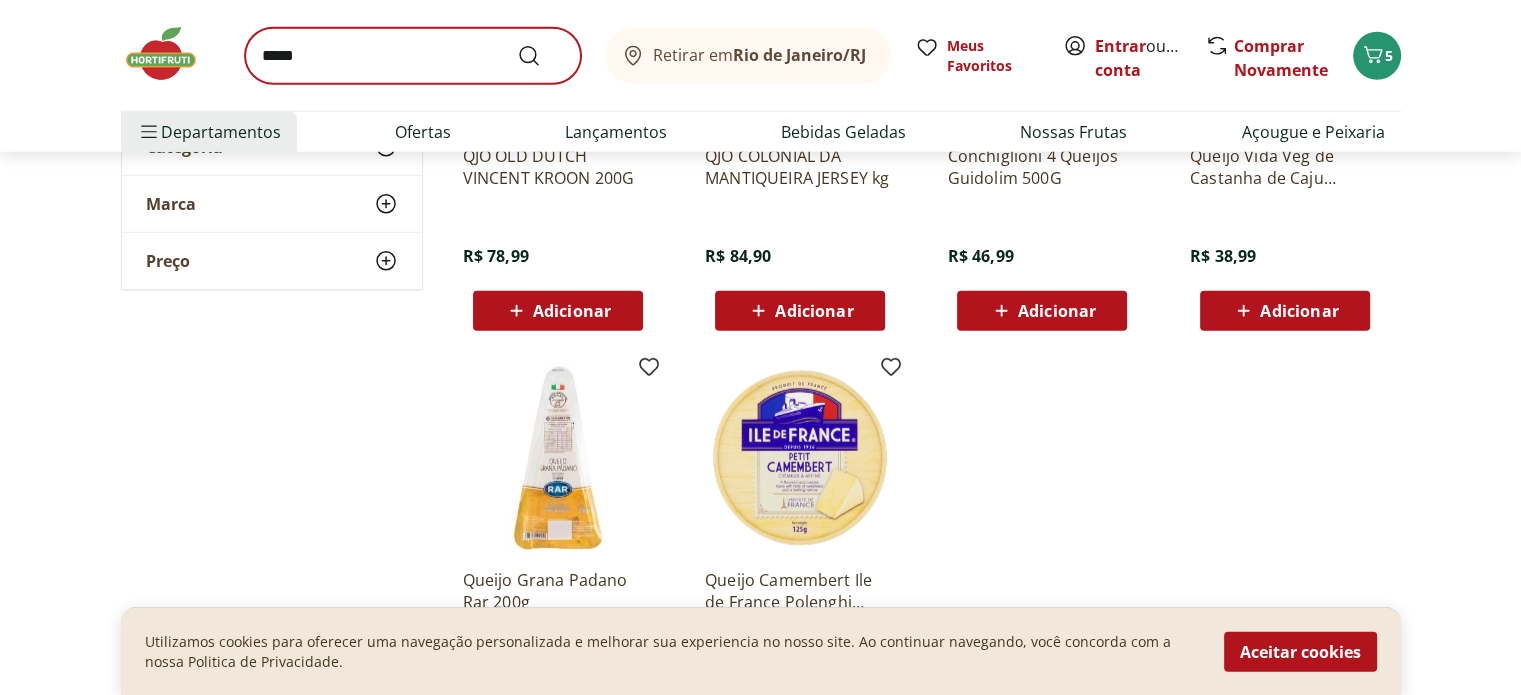 scroll, scrollTop: 0, scrollLeft: 0, axis: both 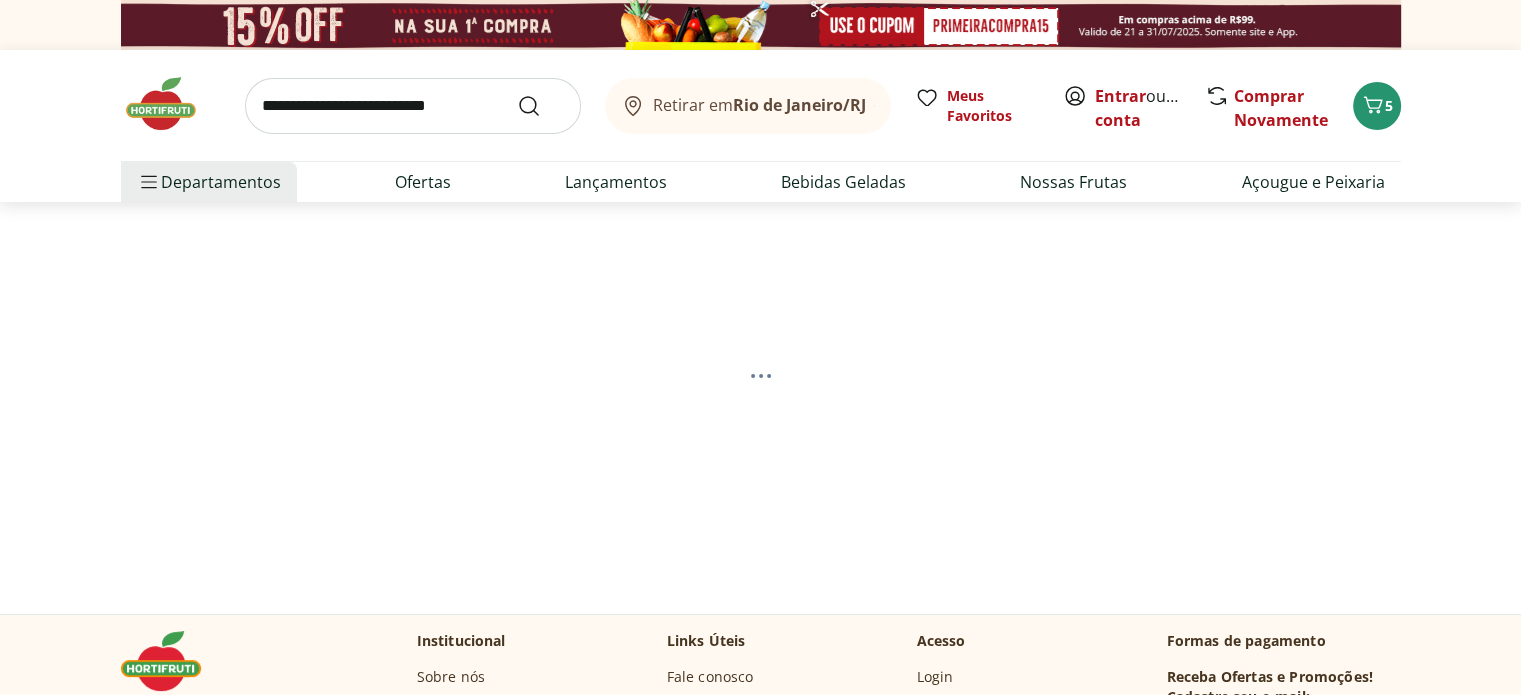 select on "**********" 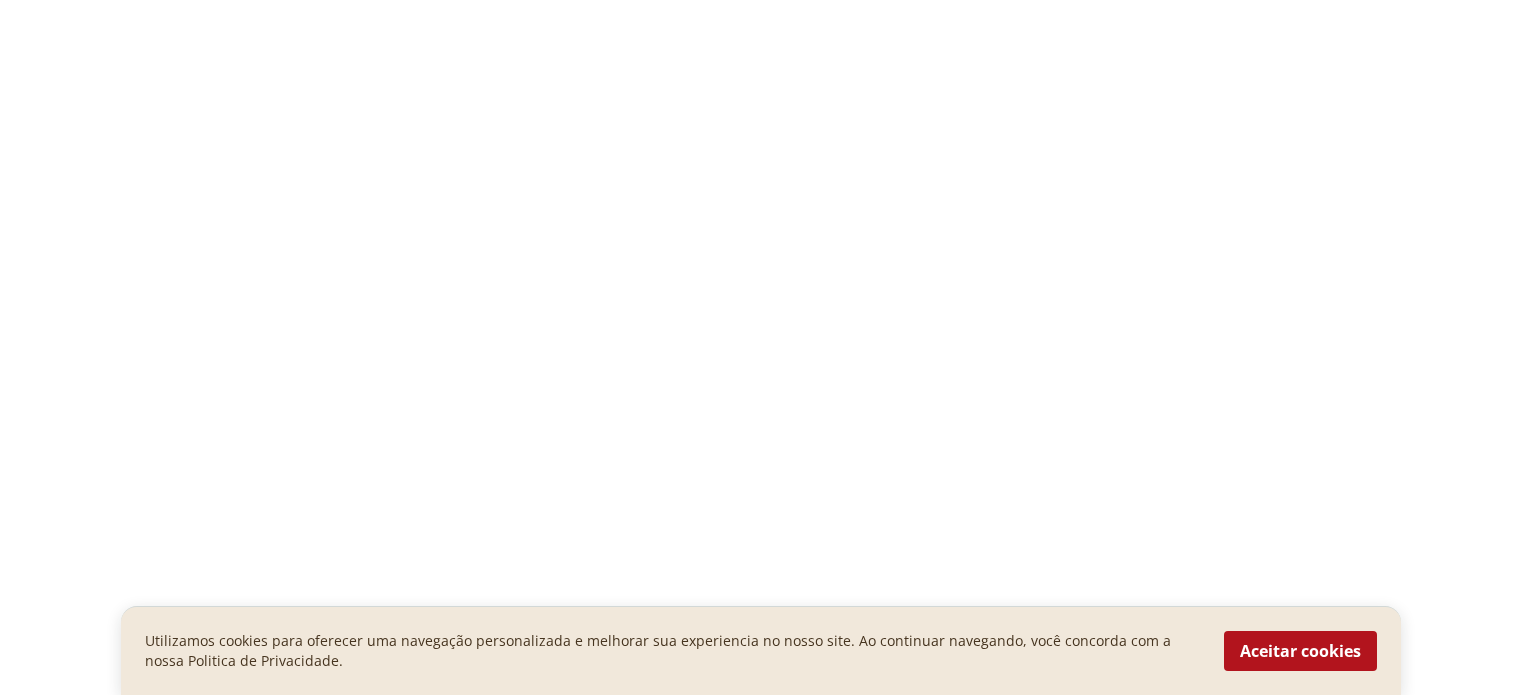scroll, scrollTop: 0, scrollLeft: 0, axis: both 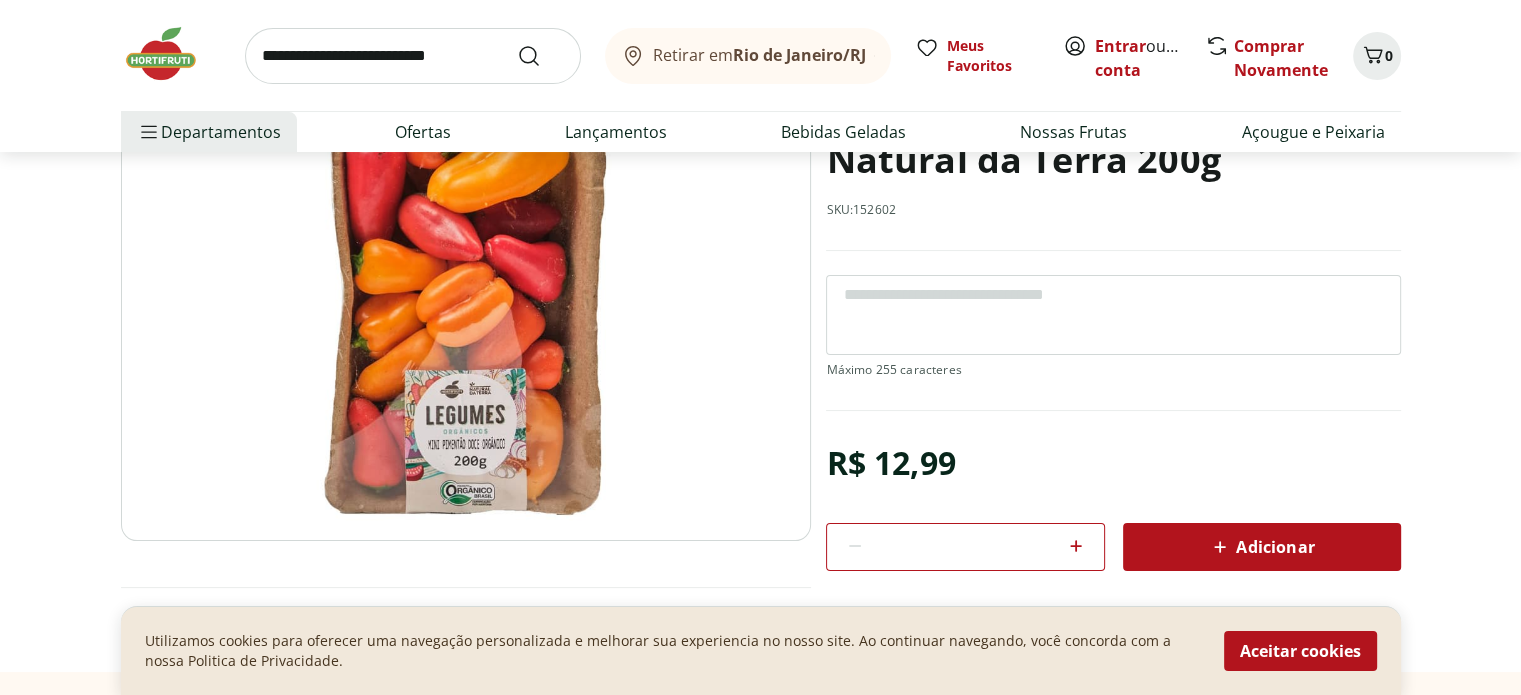 click on "Adicionar" at bounding box center [1261, 547] 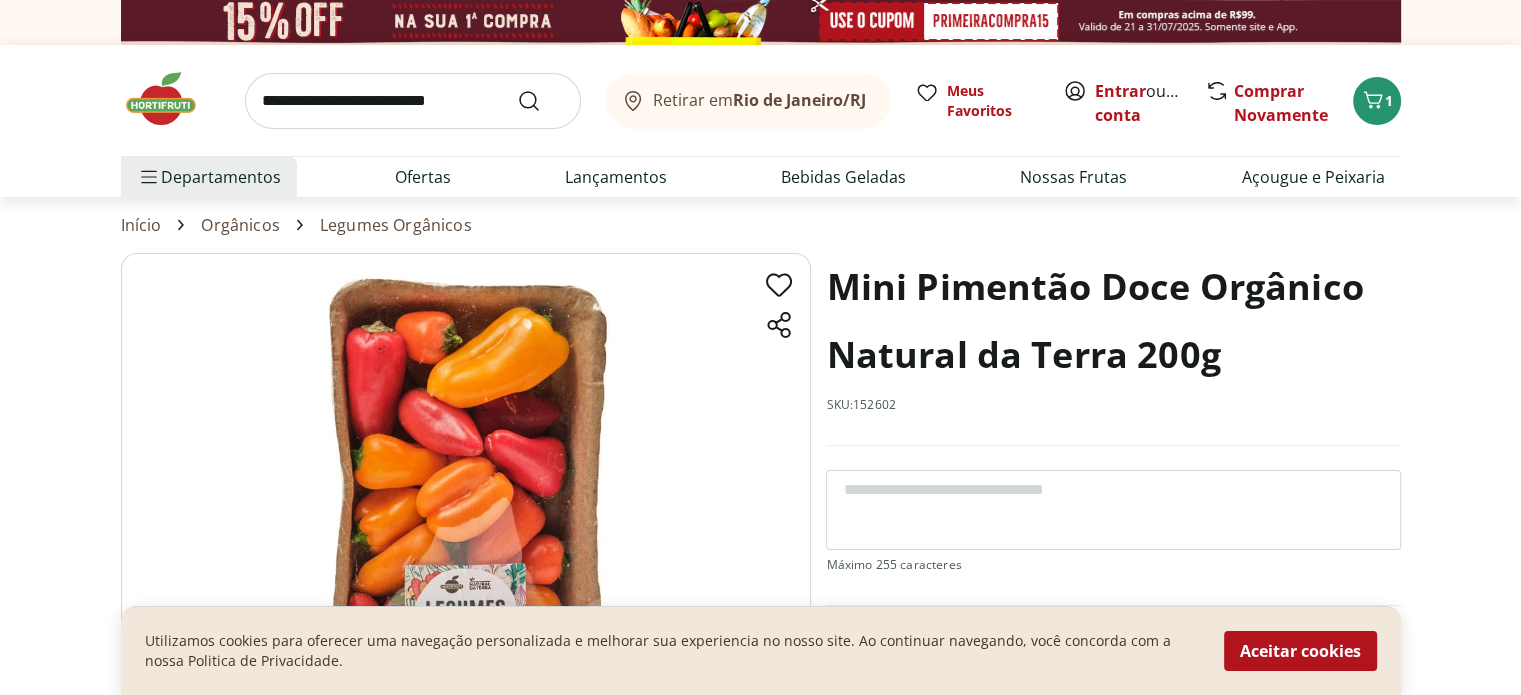 scroll, scrollTop: 0, scrollLeft: 0, axis: both 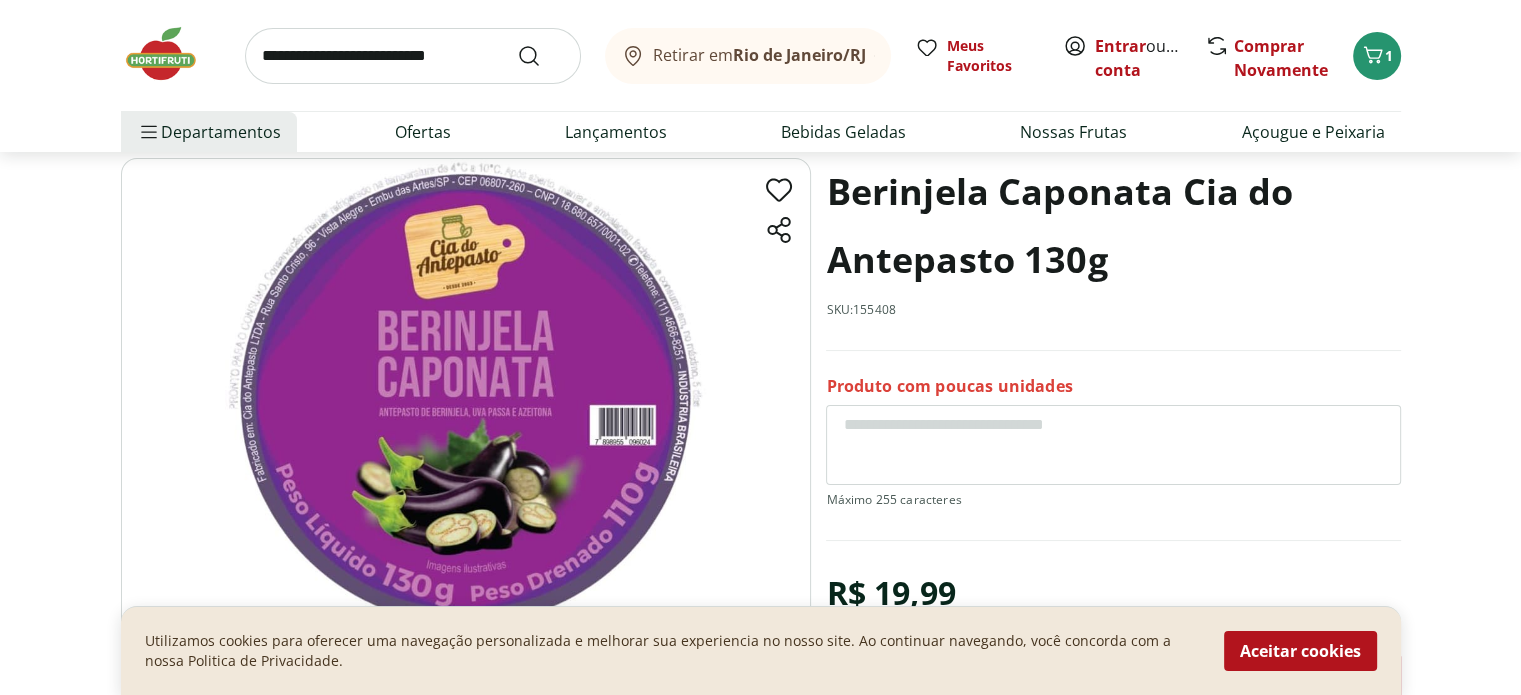 click at bounding box center (466, 399) 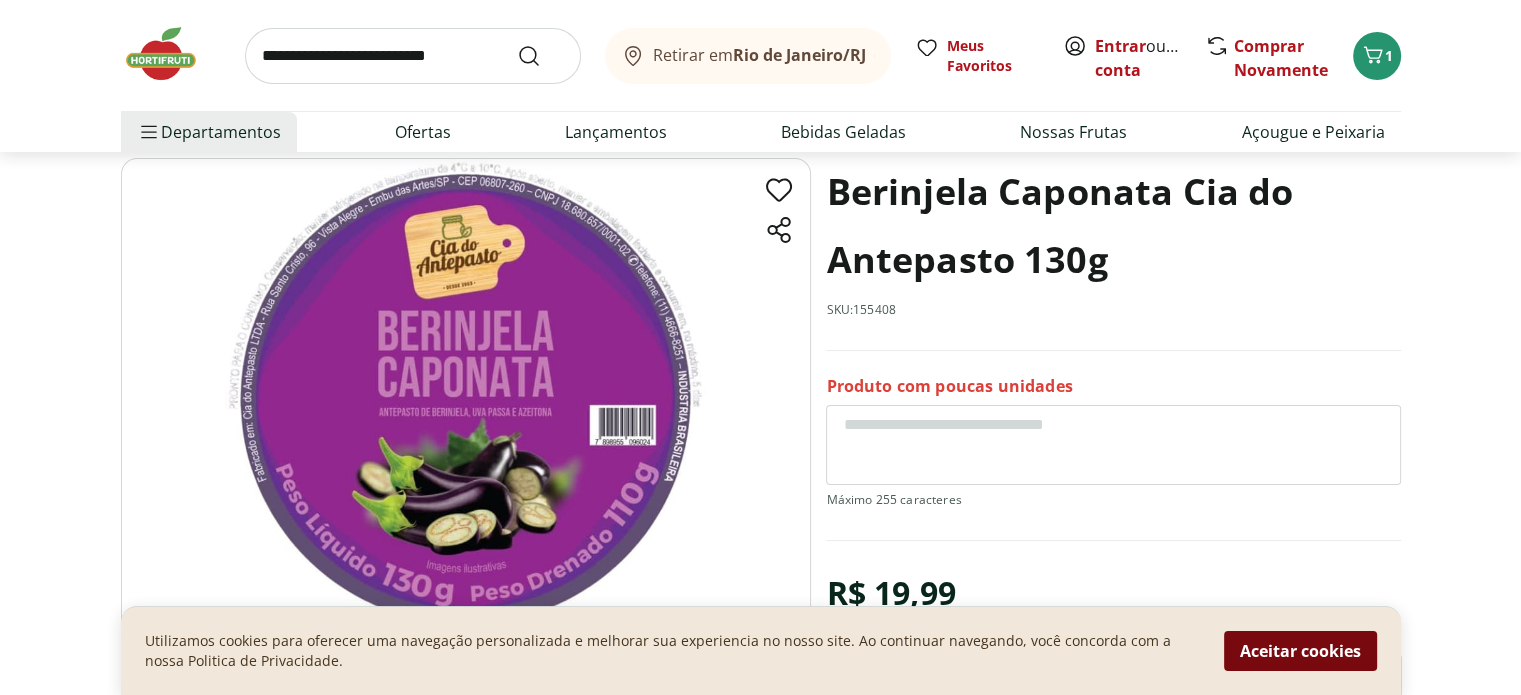 click on "Aceitar cookies" at bounding box center (1300, 651) 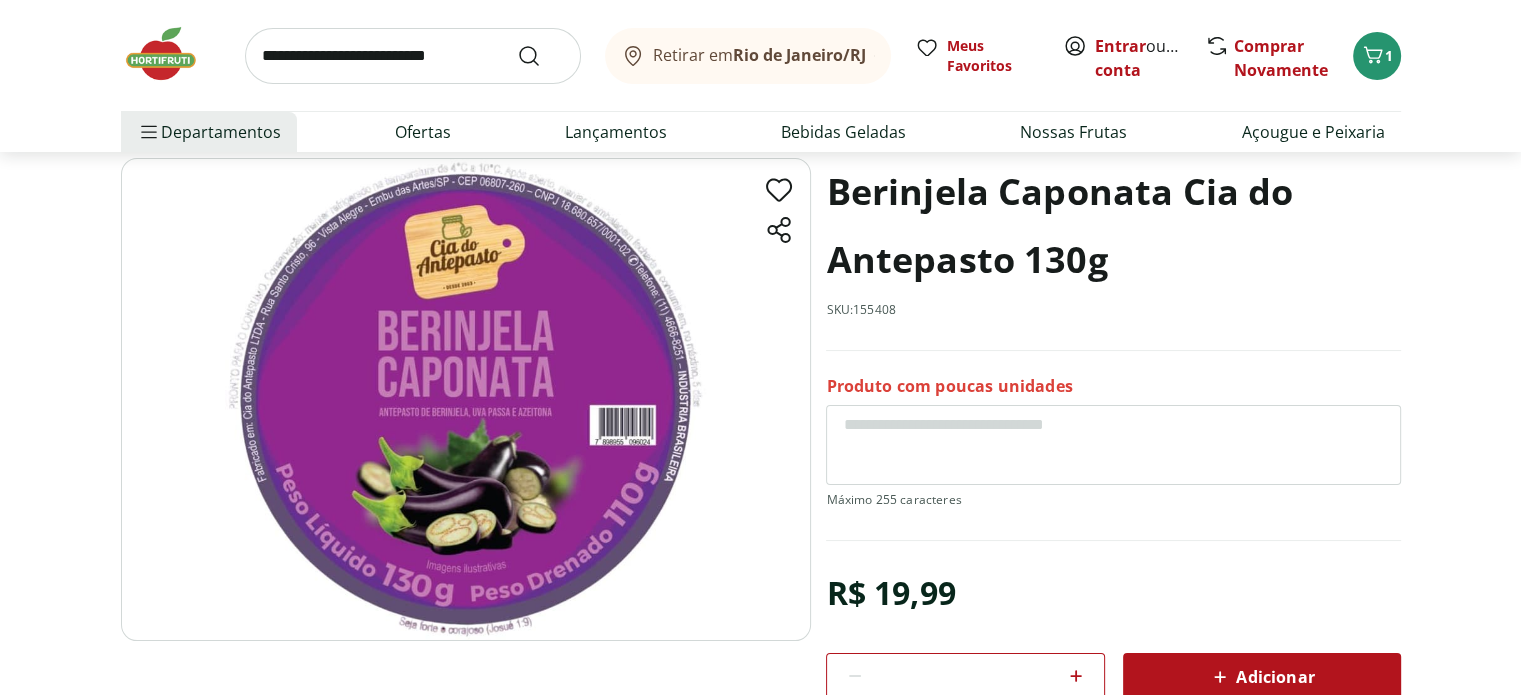 click at bounding box center [466, 399] 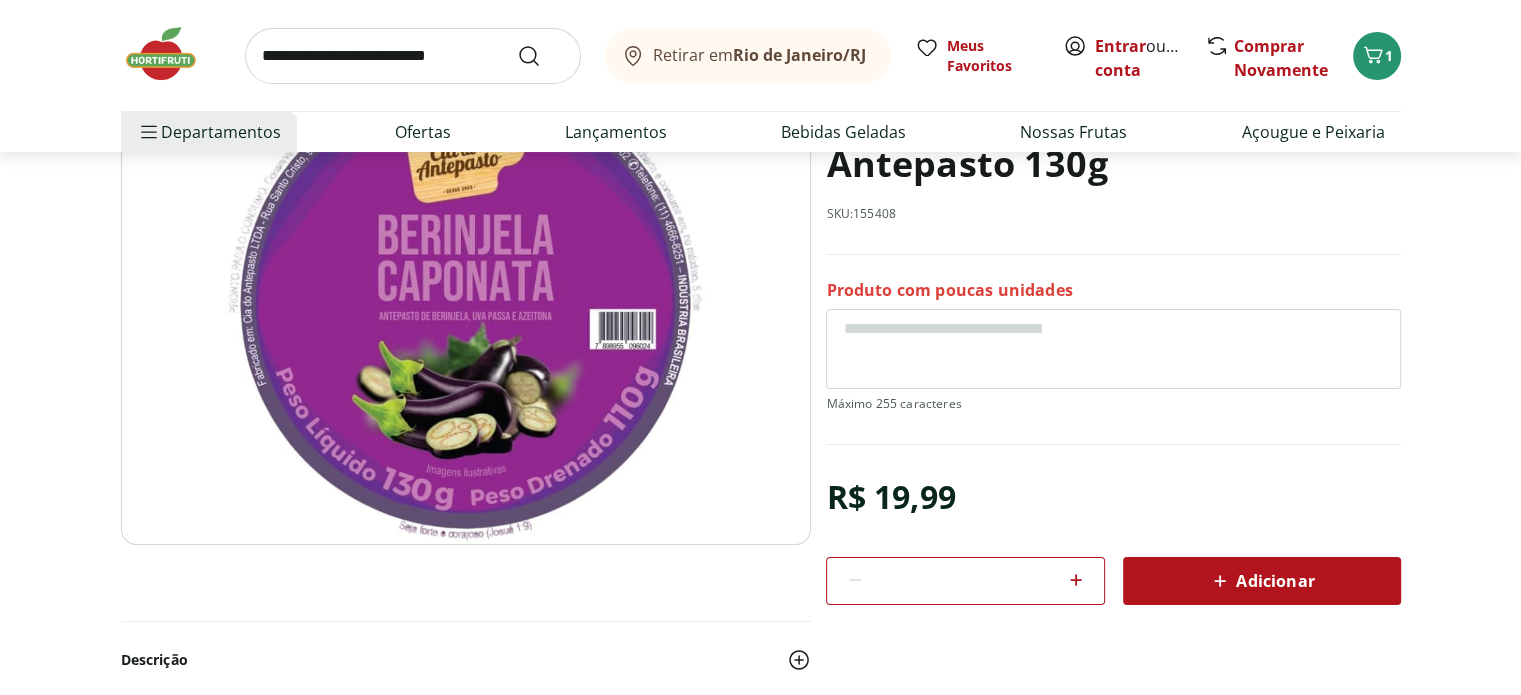 scroll, scrollTop: 200, scrollLeft: 0, axis: vertical 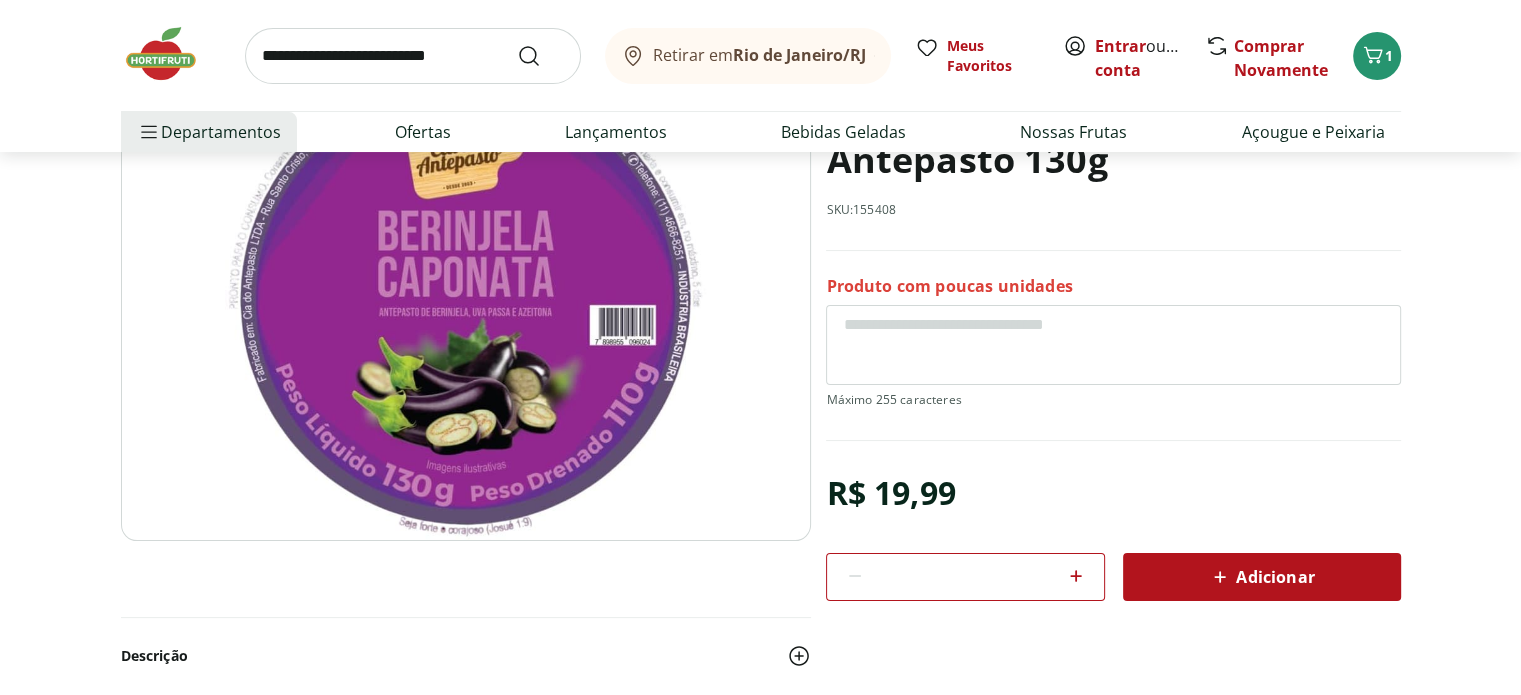 click on "Adicionar" at bounding box center (1261, 577) 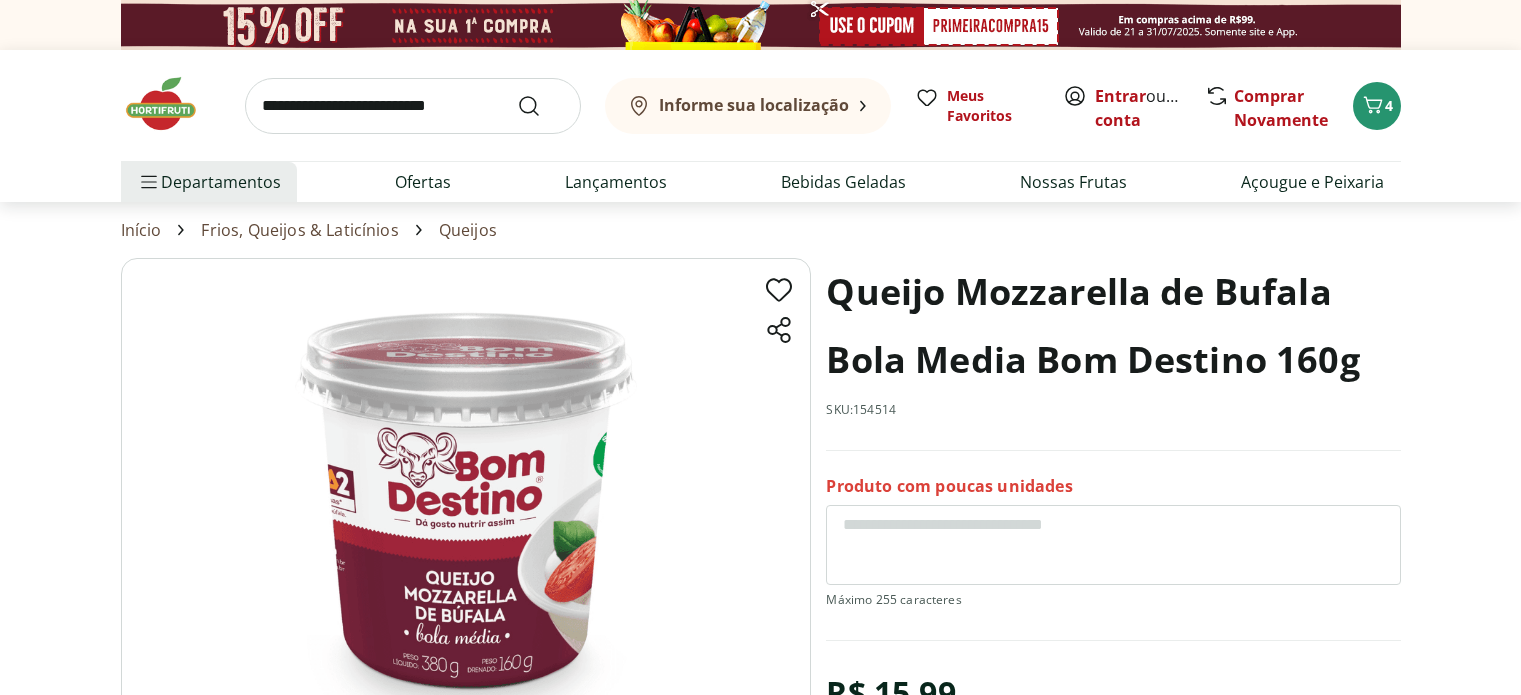 scroll, scrollTop: 0, scrollLeft: 0, axis: both 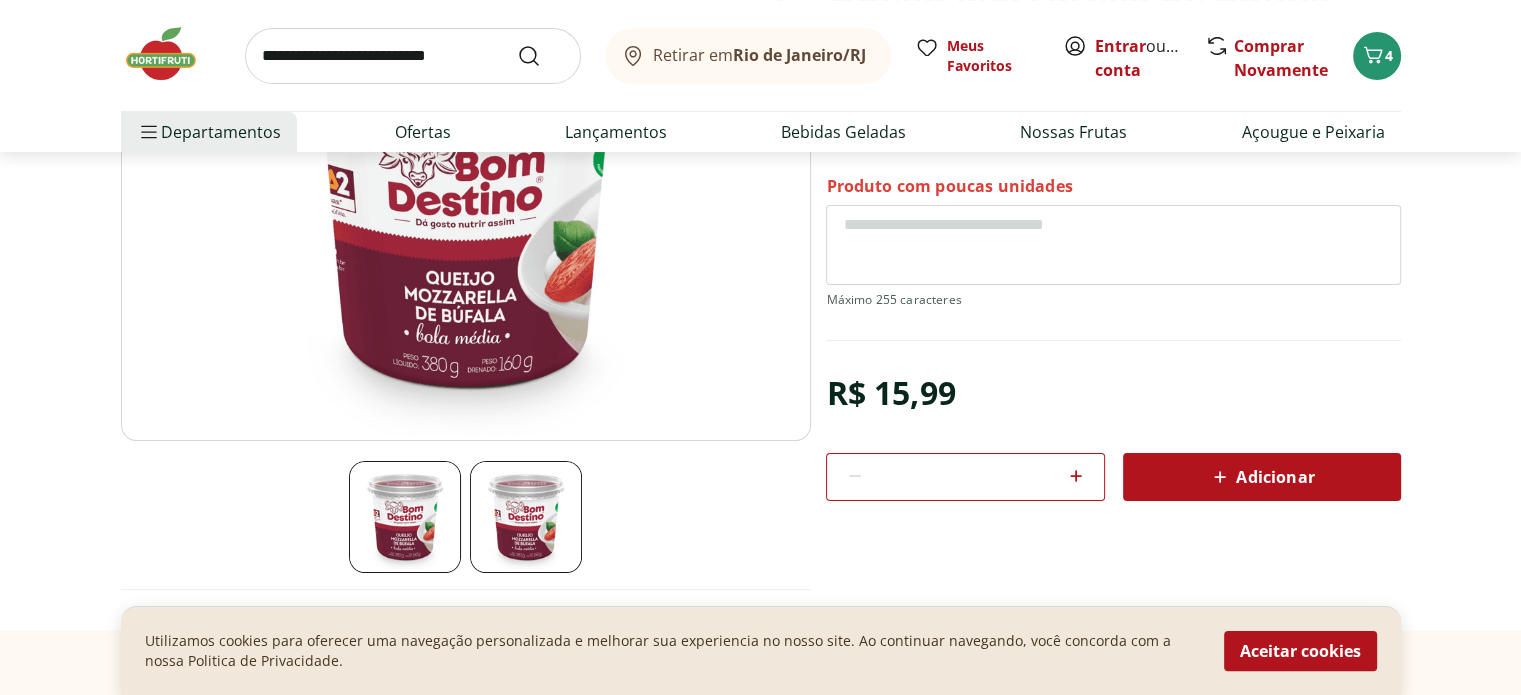 click on "Adicionar" at bounding box center (1262, 477) 